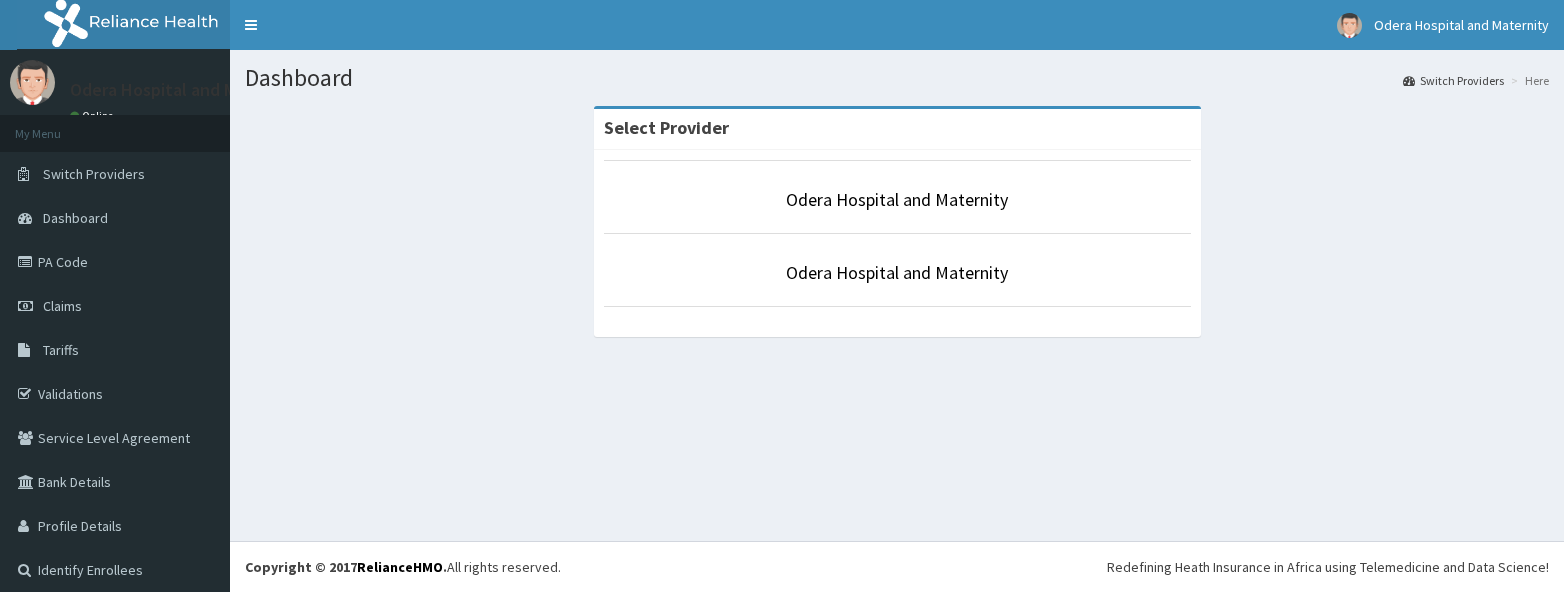 scroll, scrollTop: 0, scrollLeft: 0, axis: both 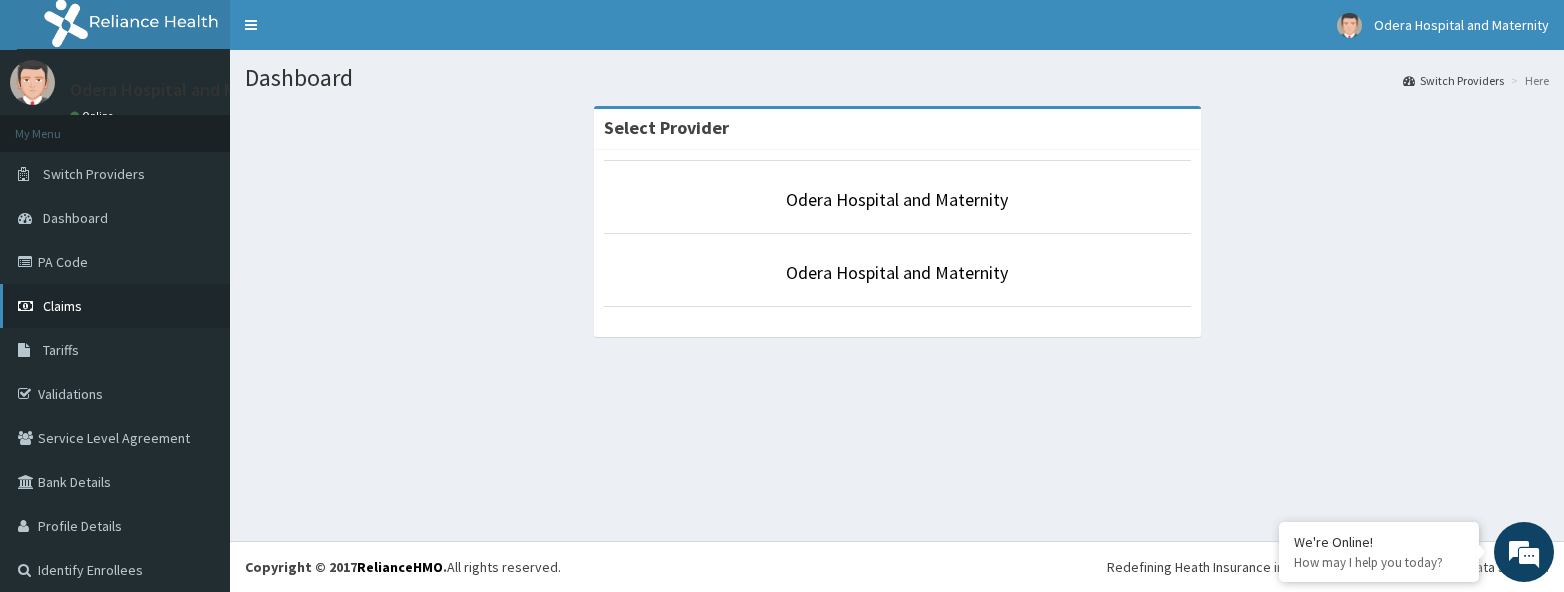 click on "Claims" at bounding box center [62, 306] 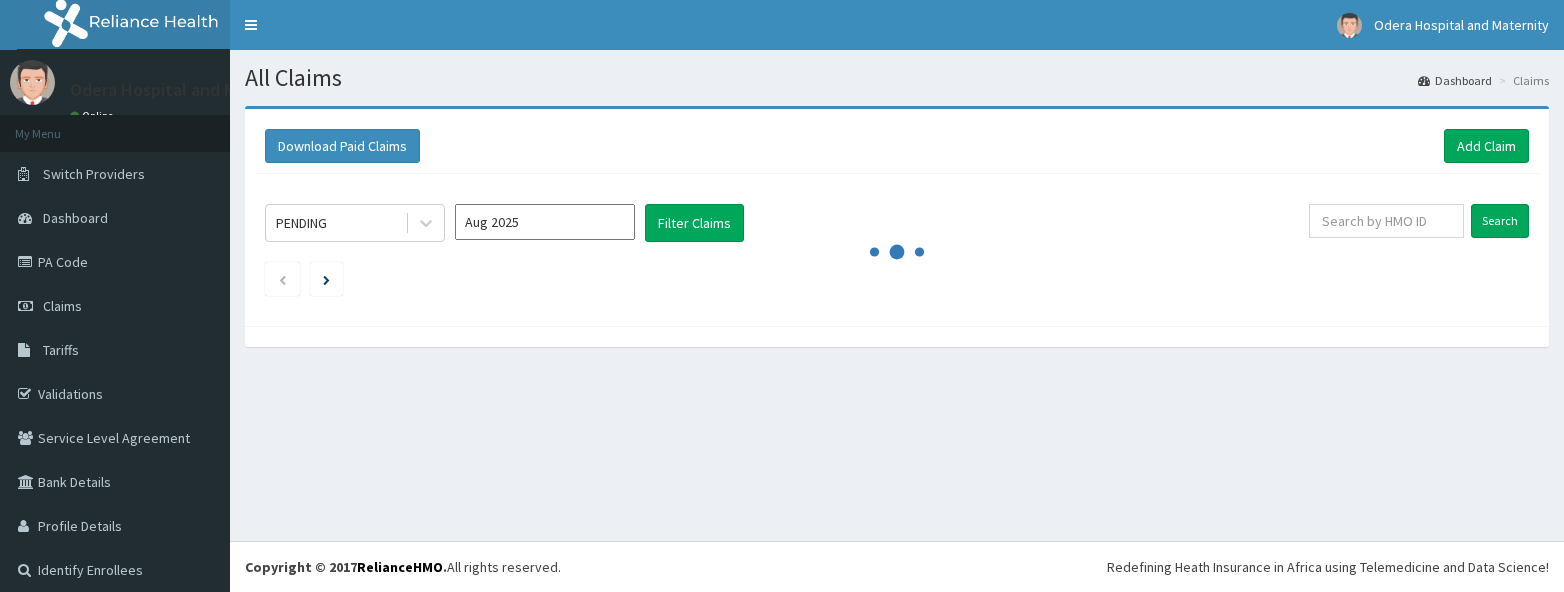 scroll, scrollTop: 0, scrollLeft: 0, axis: both 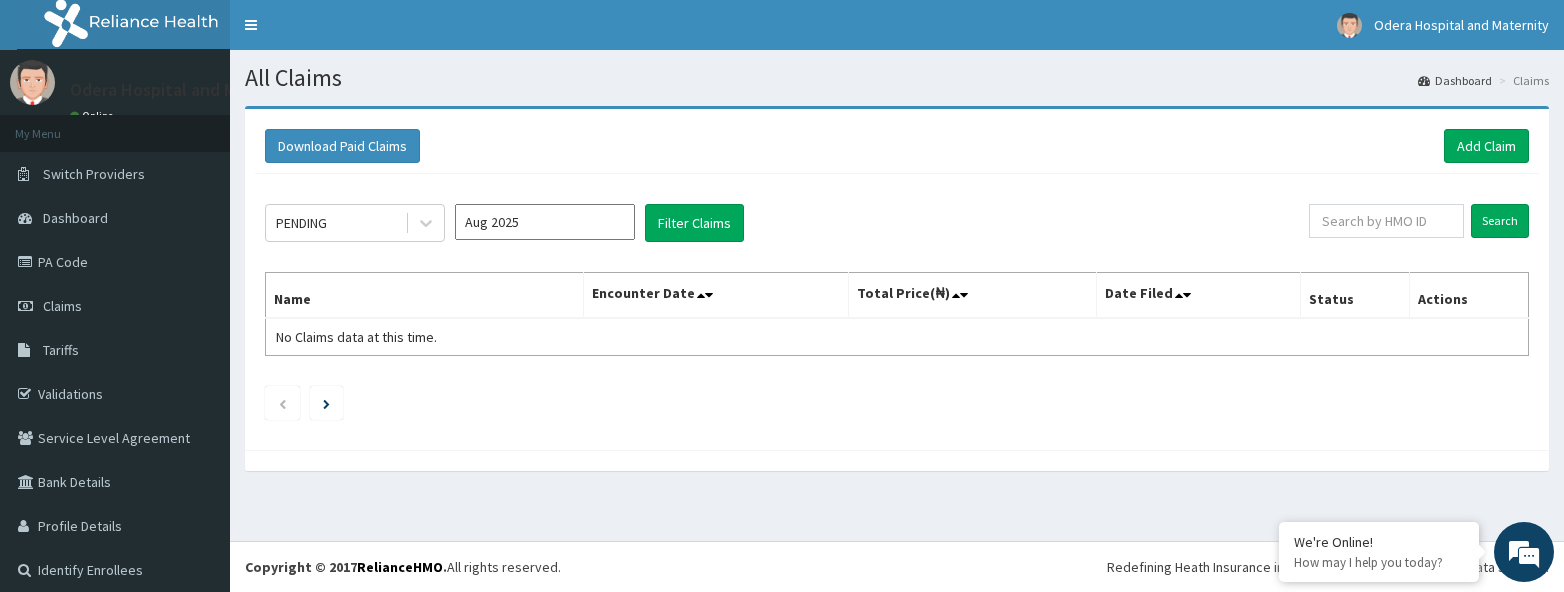 click on "Download Paid Claims Add Claim" at bounding box center [897, 146] 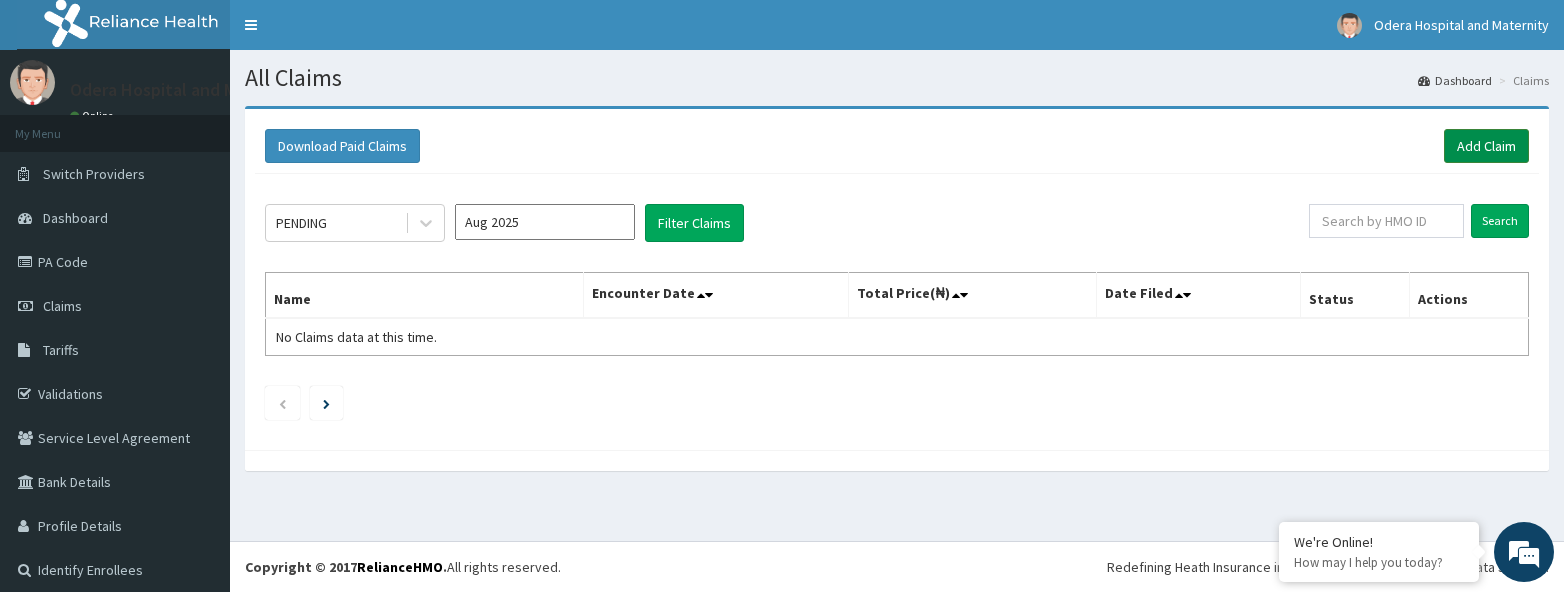 click on "Add Claim" at bounding box center [1486, 146] 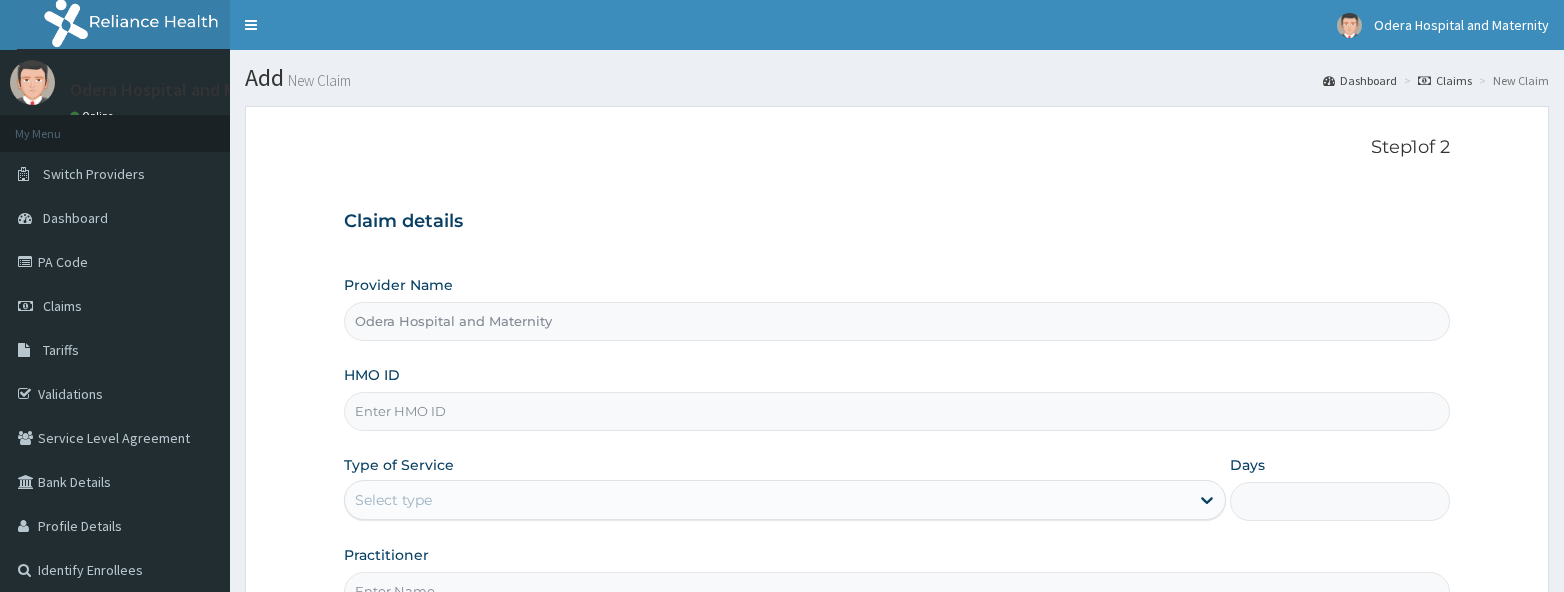 scroll, scrollTop: 0, scrollLeft: 0, axis: both 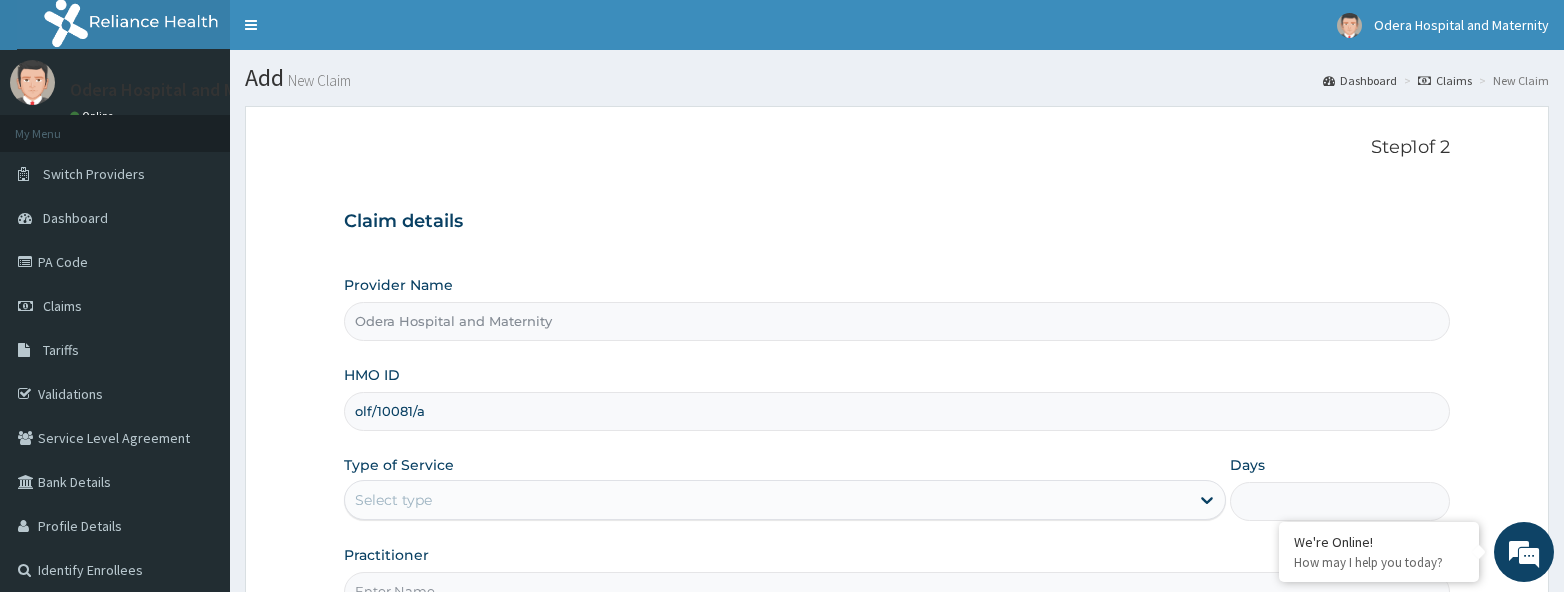 type on "olf/10081/a" 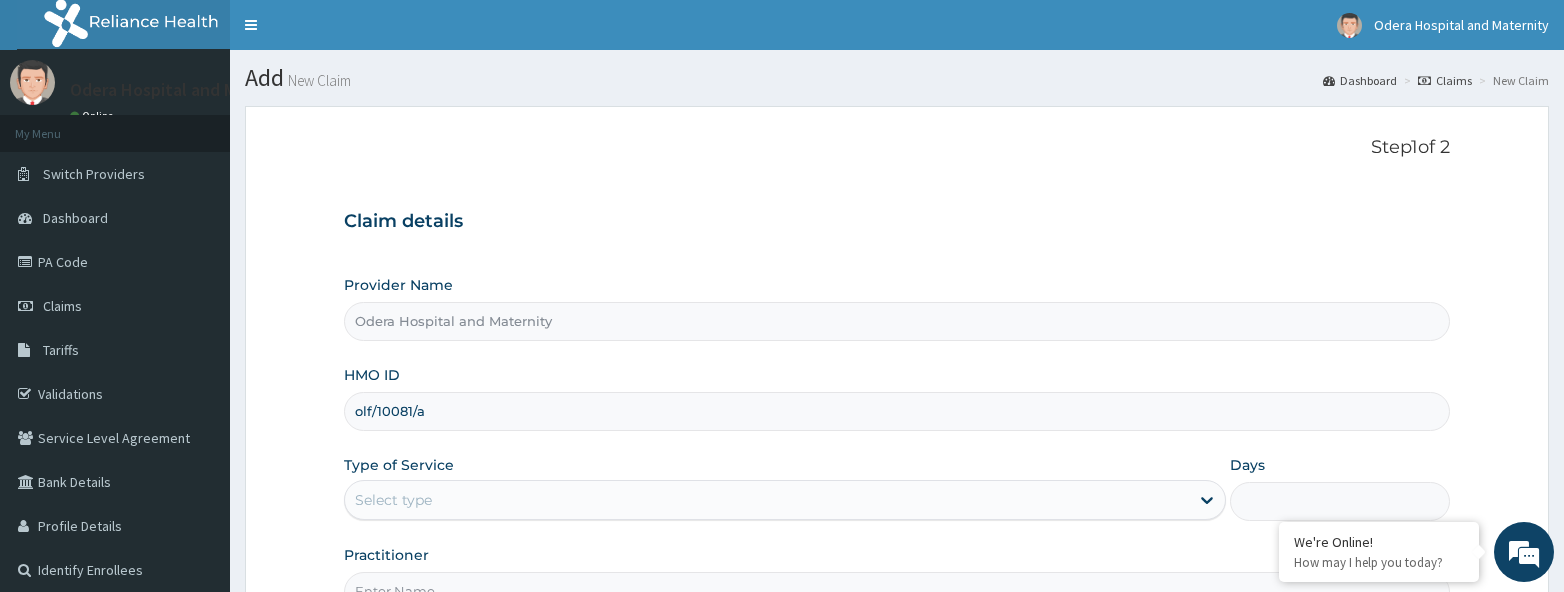 click on "Select type" at bounding box center [767, 500] 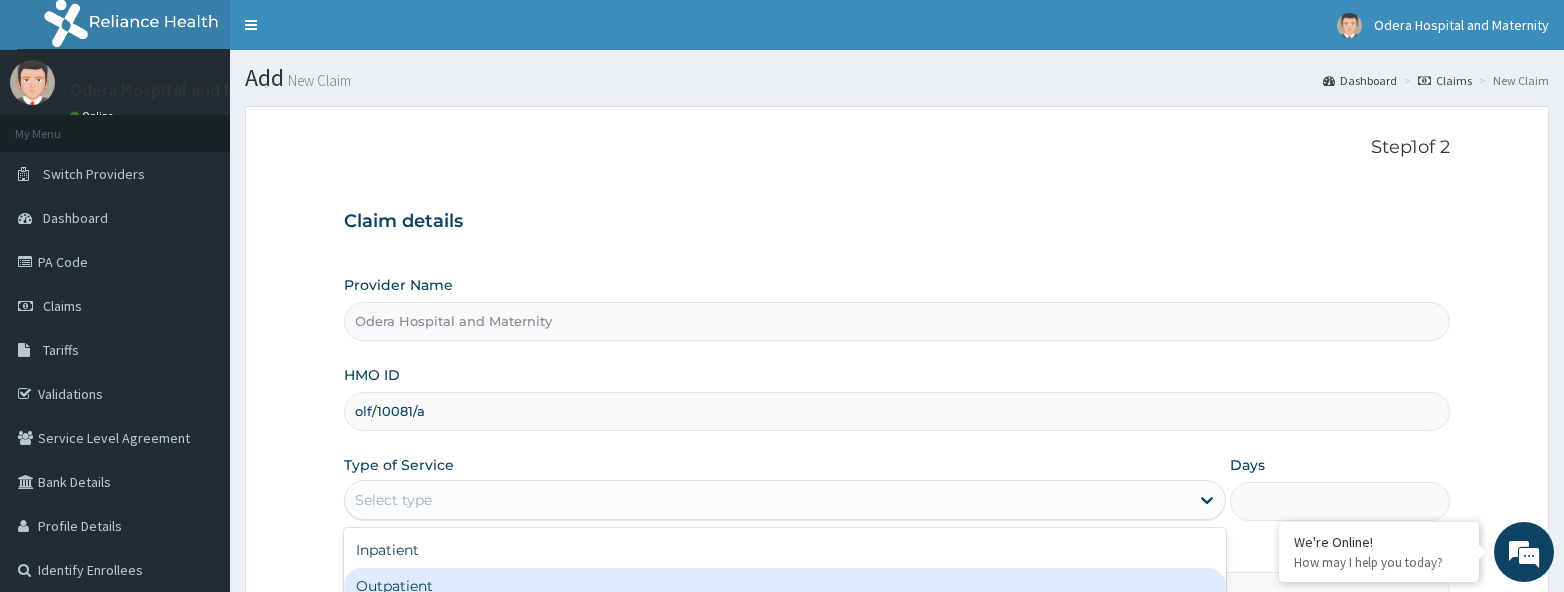 click on "Outpatient" at bounding box center [785, 586] 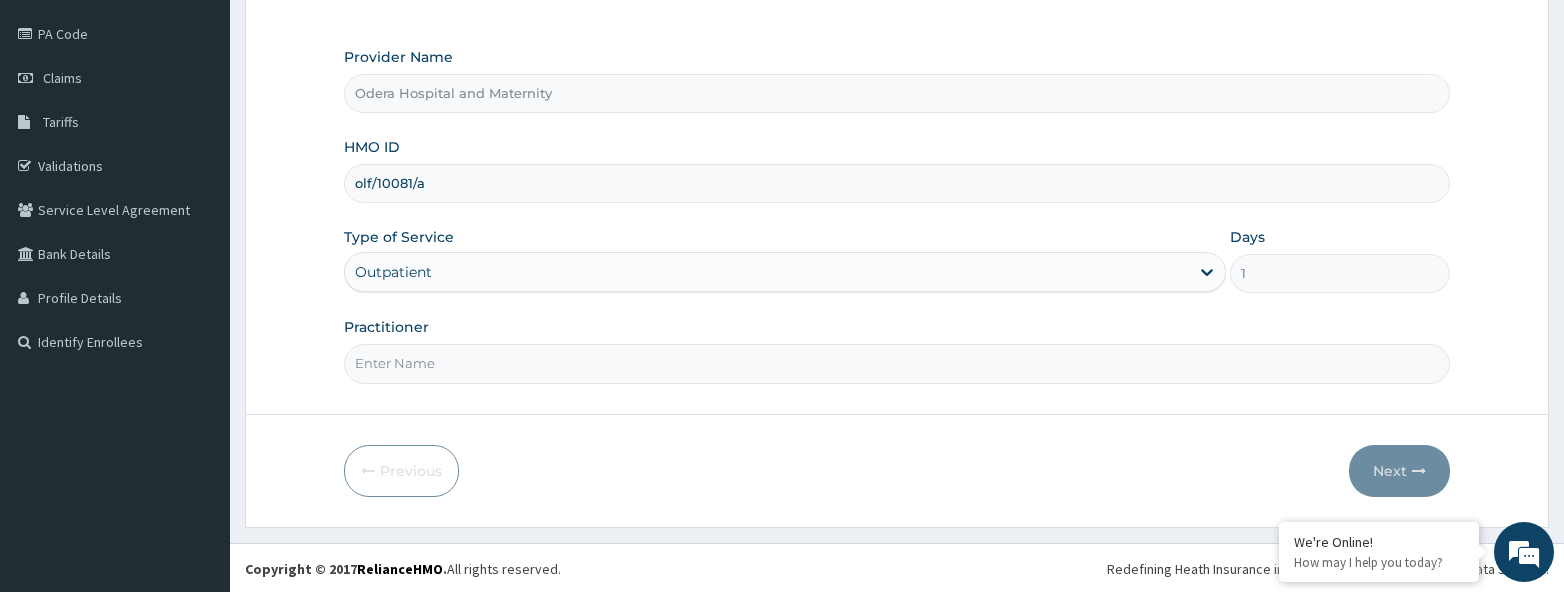 scroll, scrollTop: 227, scrollLeft: 0, axis: vertical 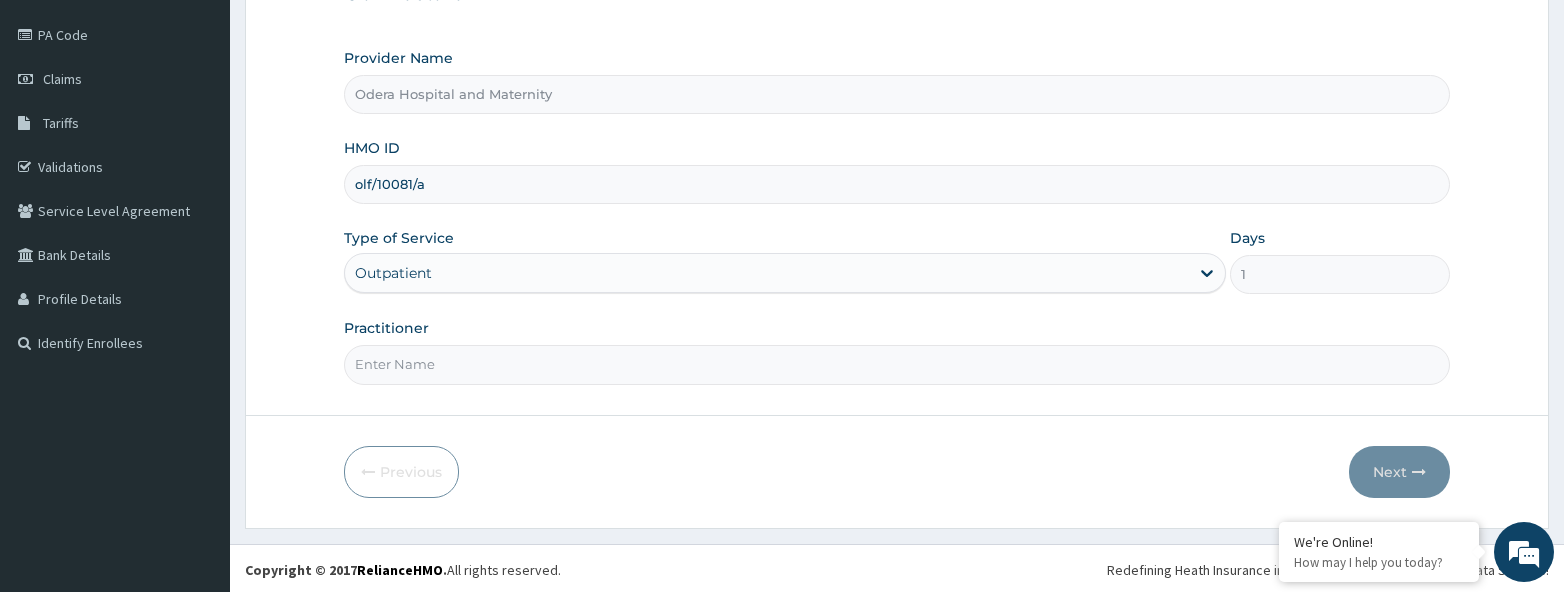 click on "Practitioner" at bounding box center (897, 364) 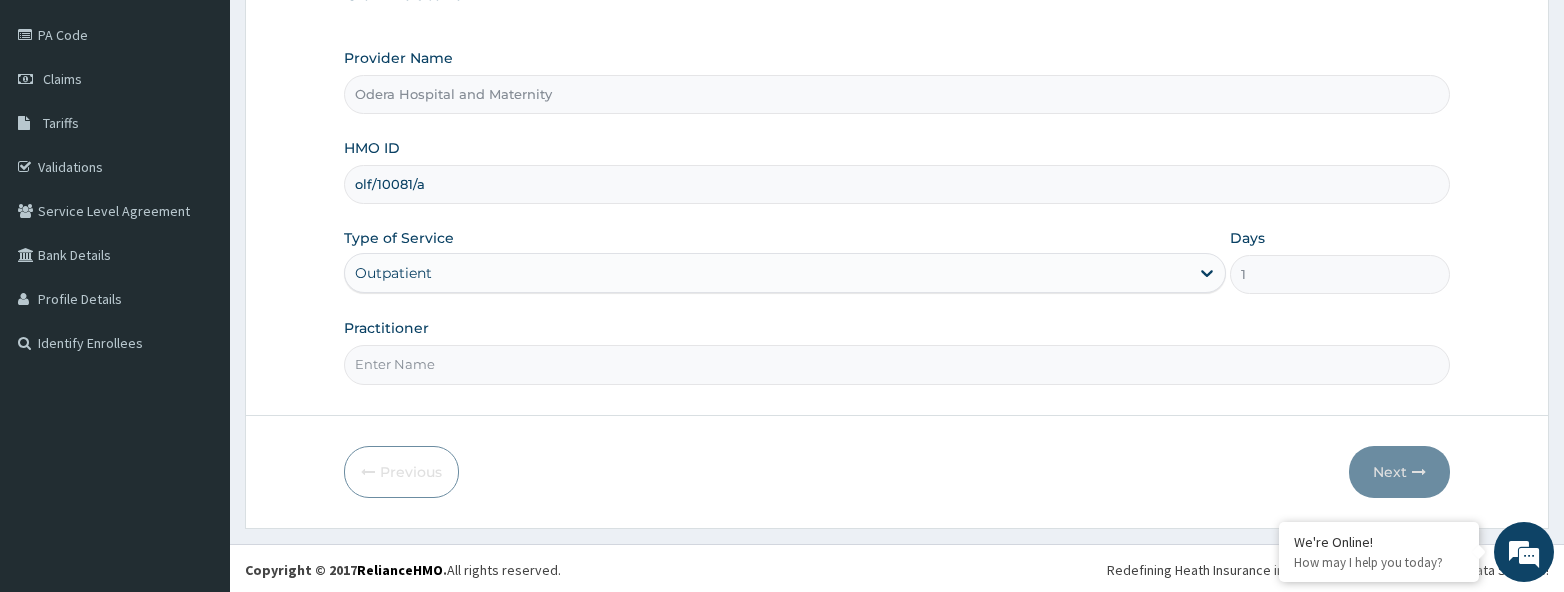 scroll, scrollTop: 0, scrollLeft: 0, axis: both 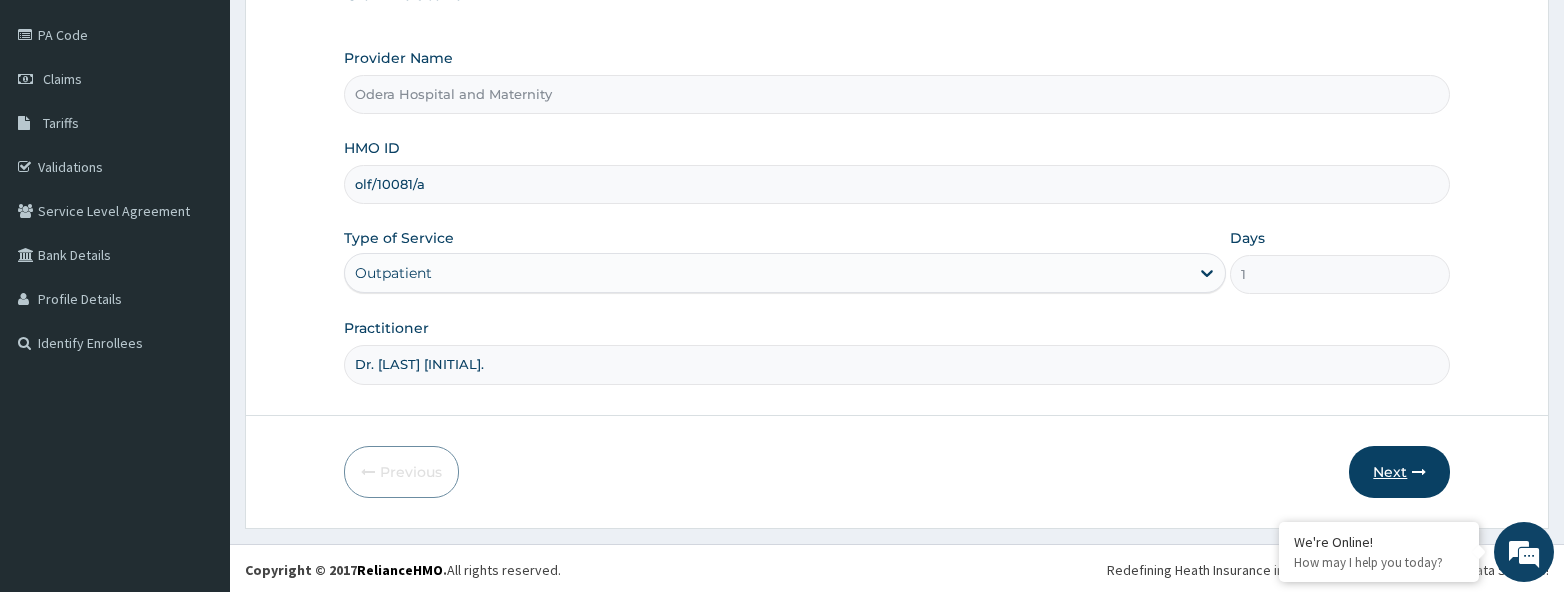 type on "Dr. Bassey D." 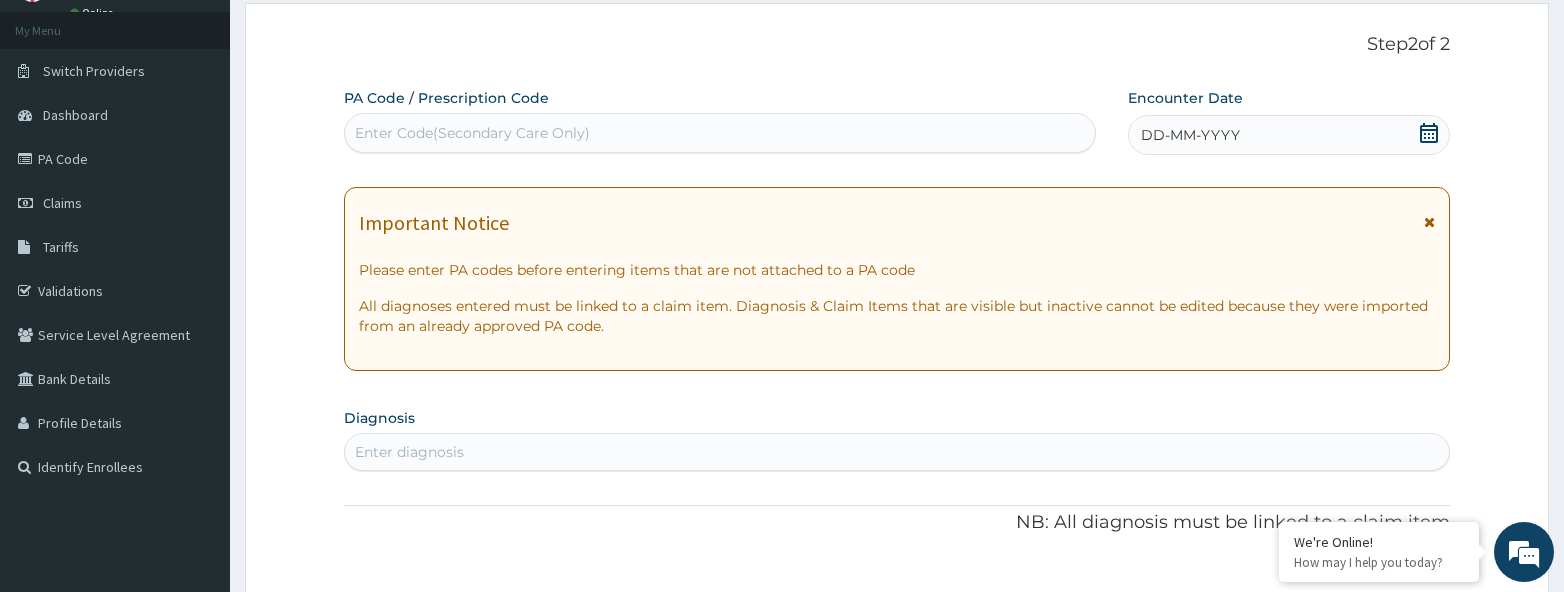 scroll, scrollTop: 70, scrollLeft: 0, axis: vertical 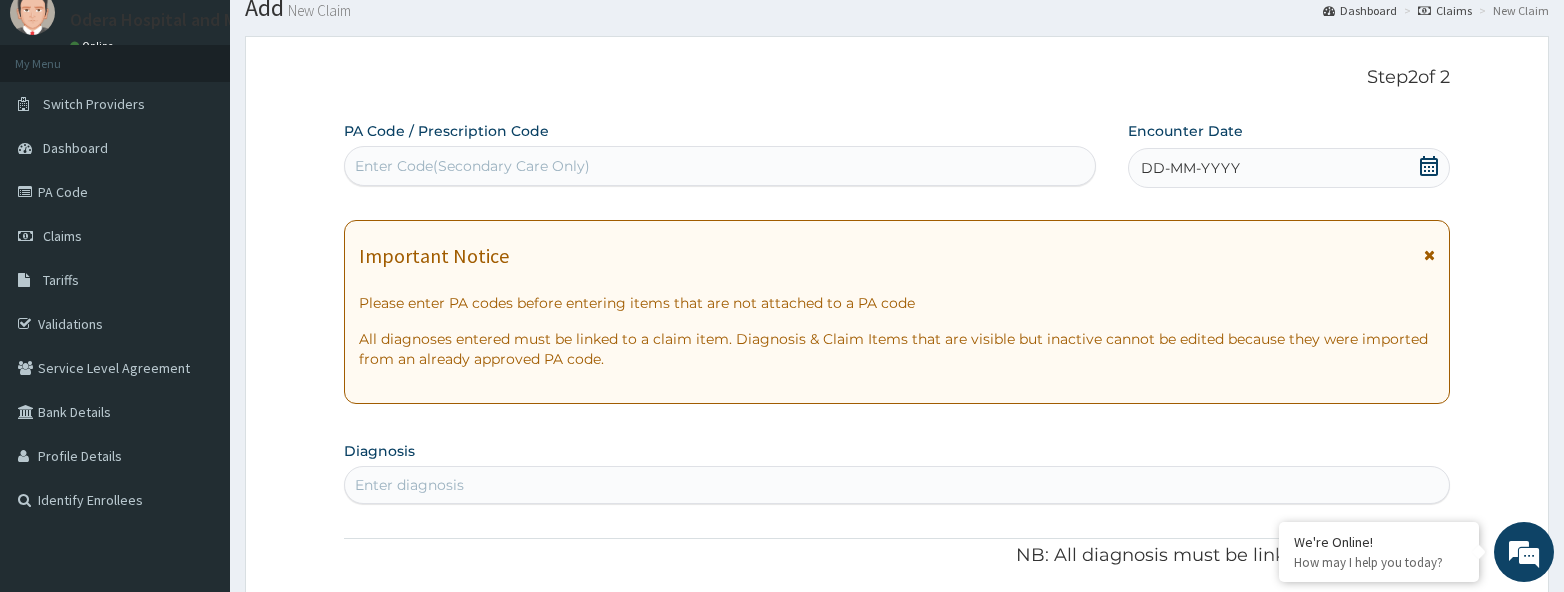 click on "DD-MM-YYYY" at bounding box center [1289, 168] 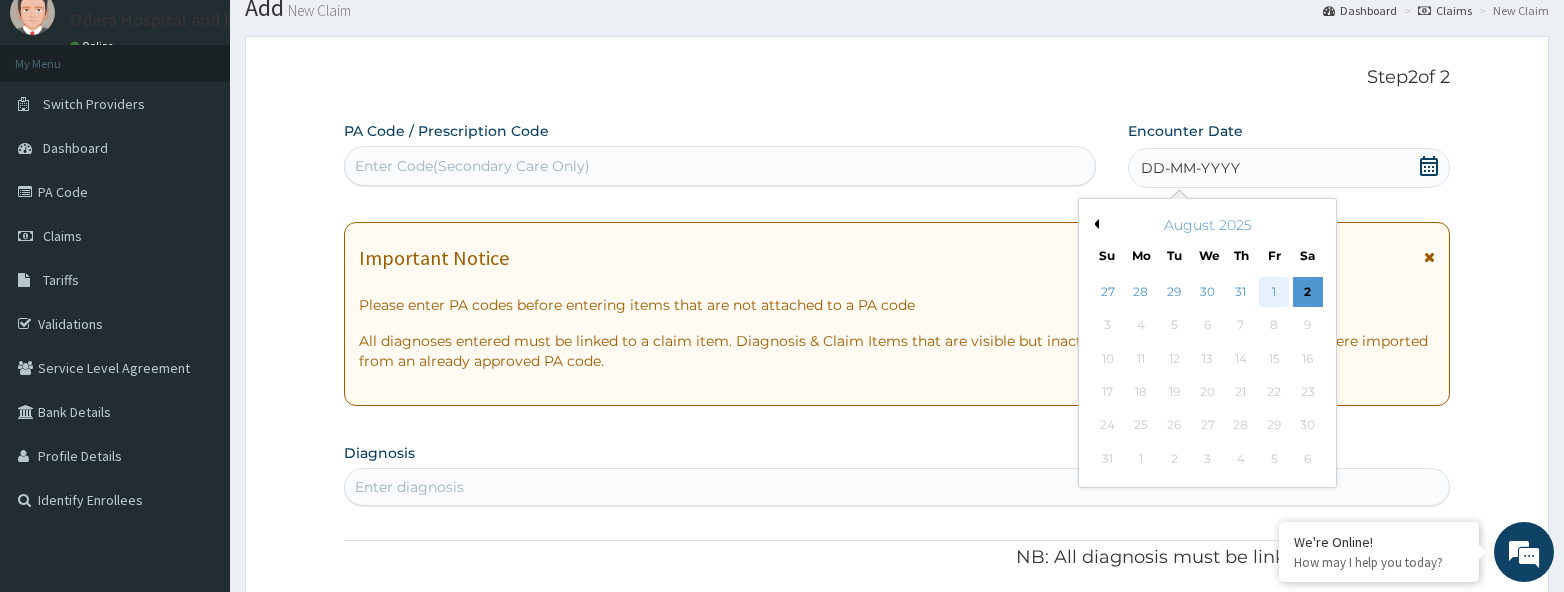 click on "1" at bounding box center [1274, 292] 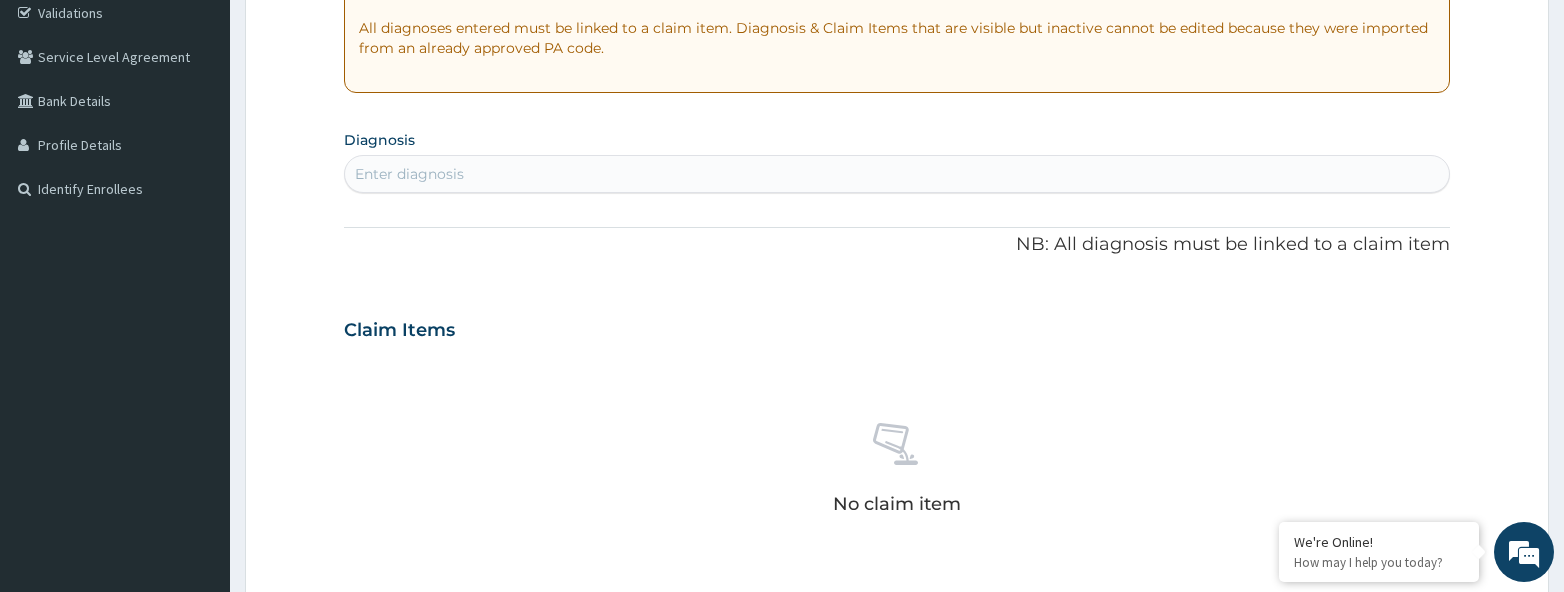 scroll, scrollTop: 408, scrollLeft: 0, axis: vertical 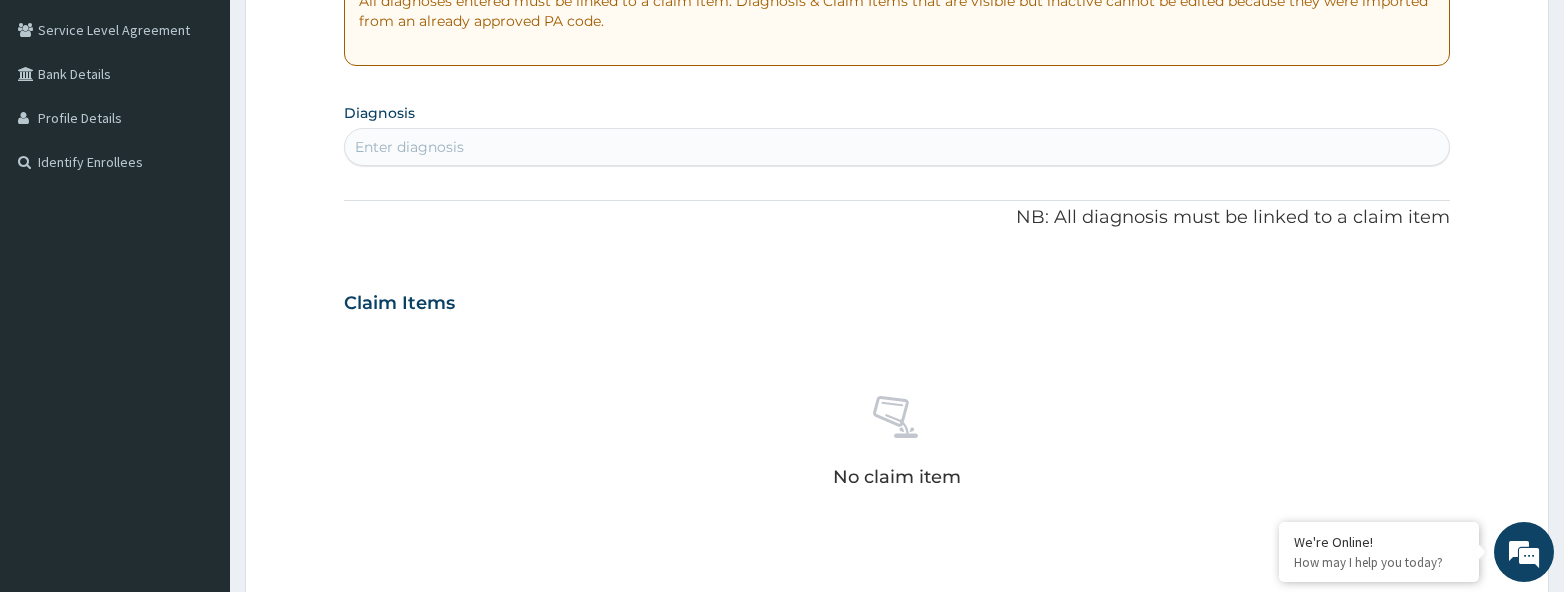 click on "Enter diagnosis" at bounding box center (897, 147) 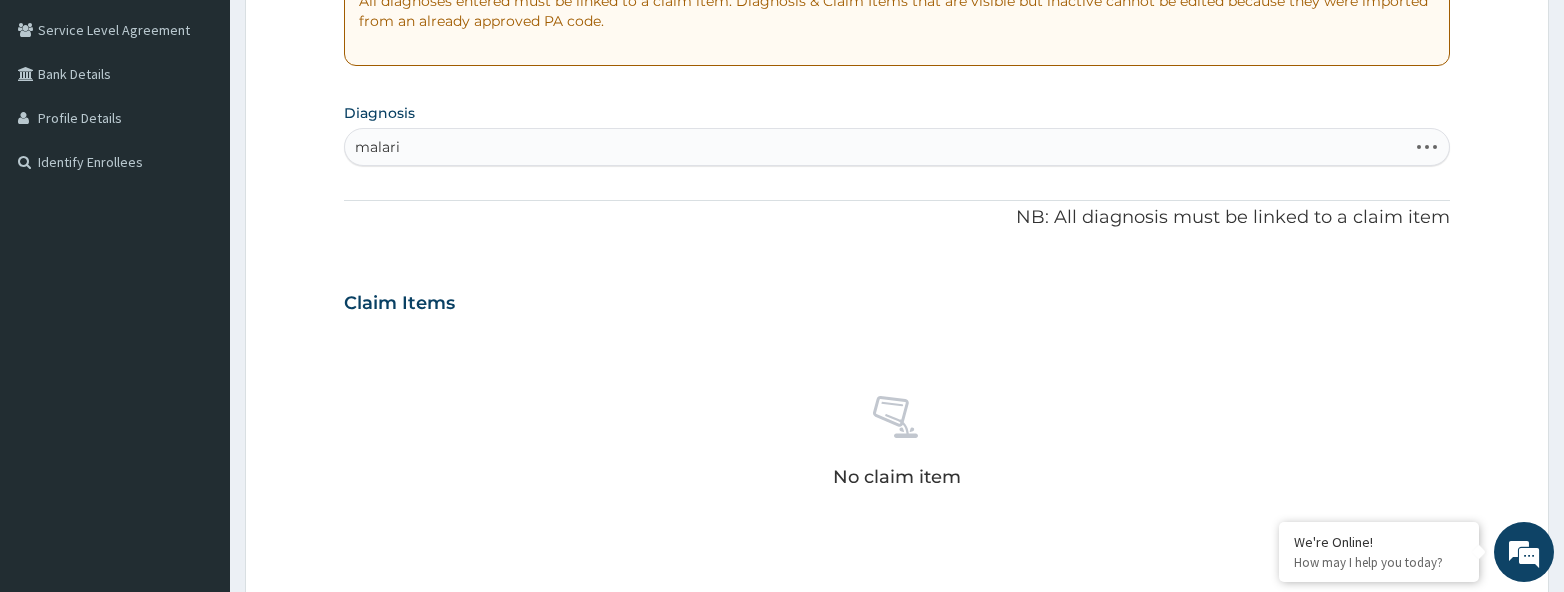 type on "malaria" 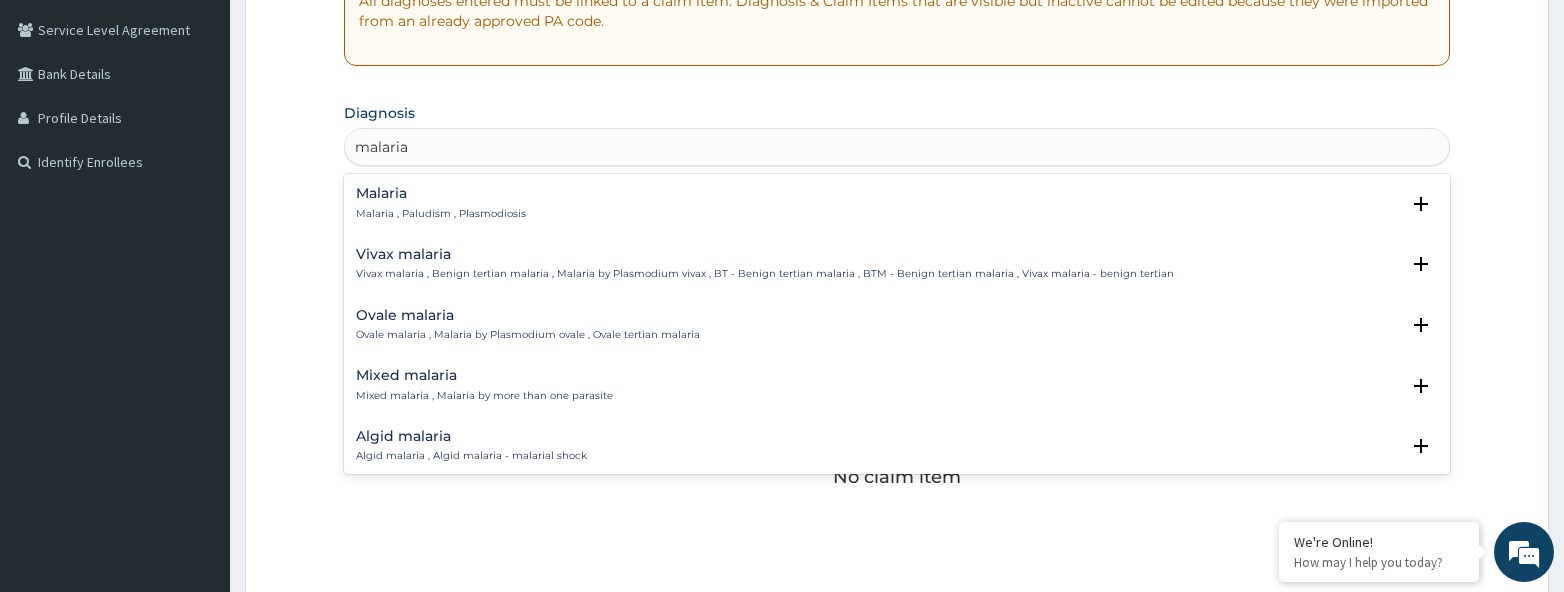 click on "Malaria Malaria , Paludism , Plasmodiosis" at bounding box center (441, 203) 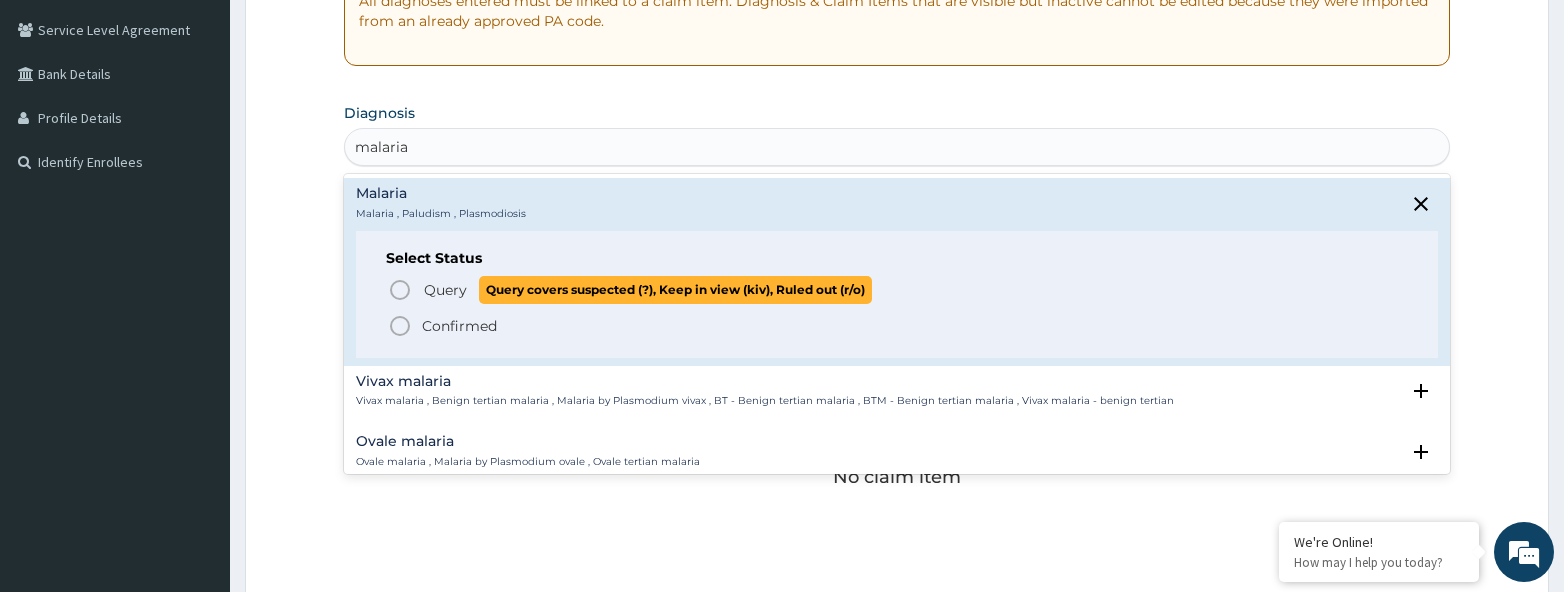 click on "Query" at bounding box center (445, 290) 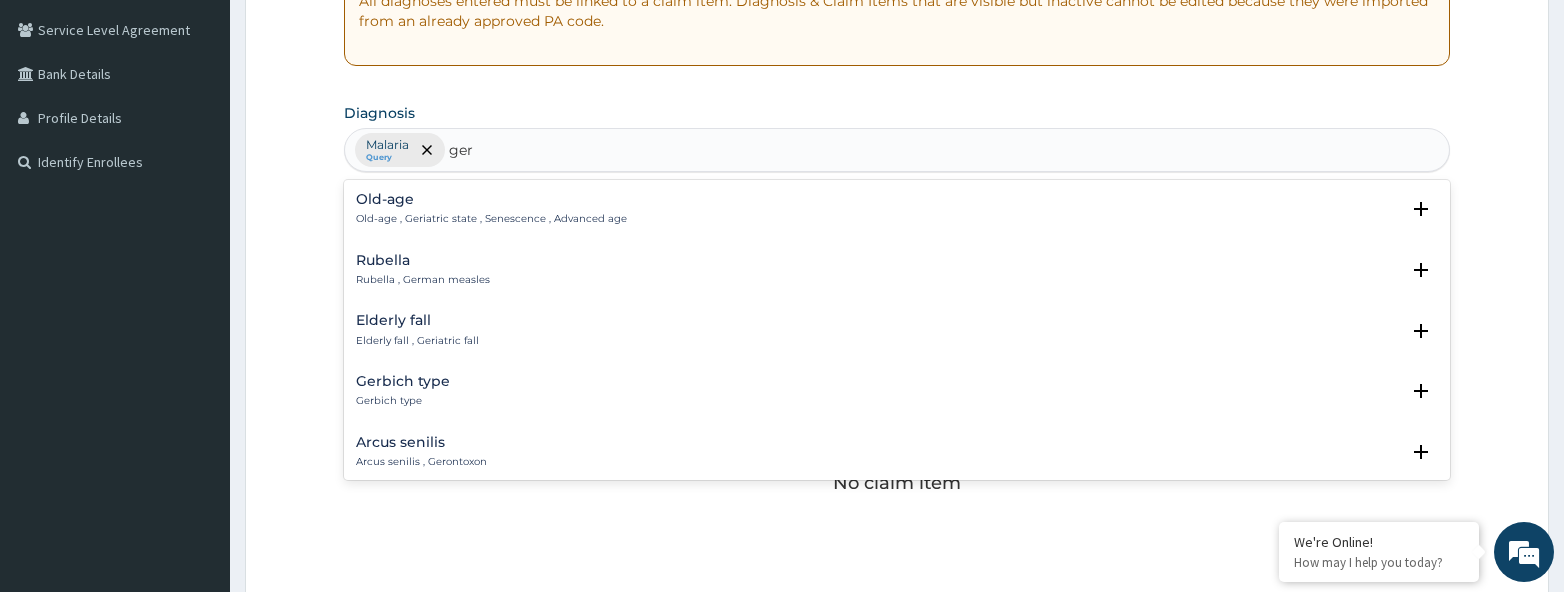 type on "gerd" 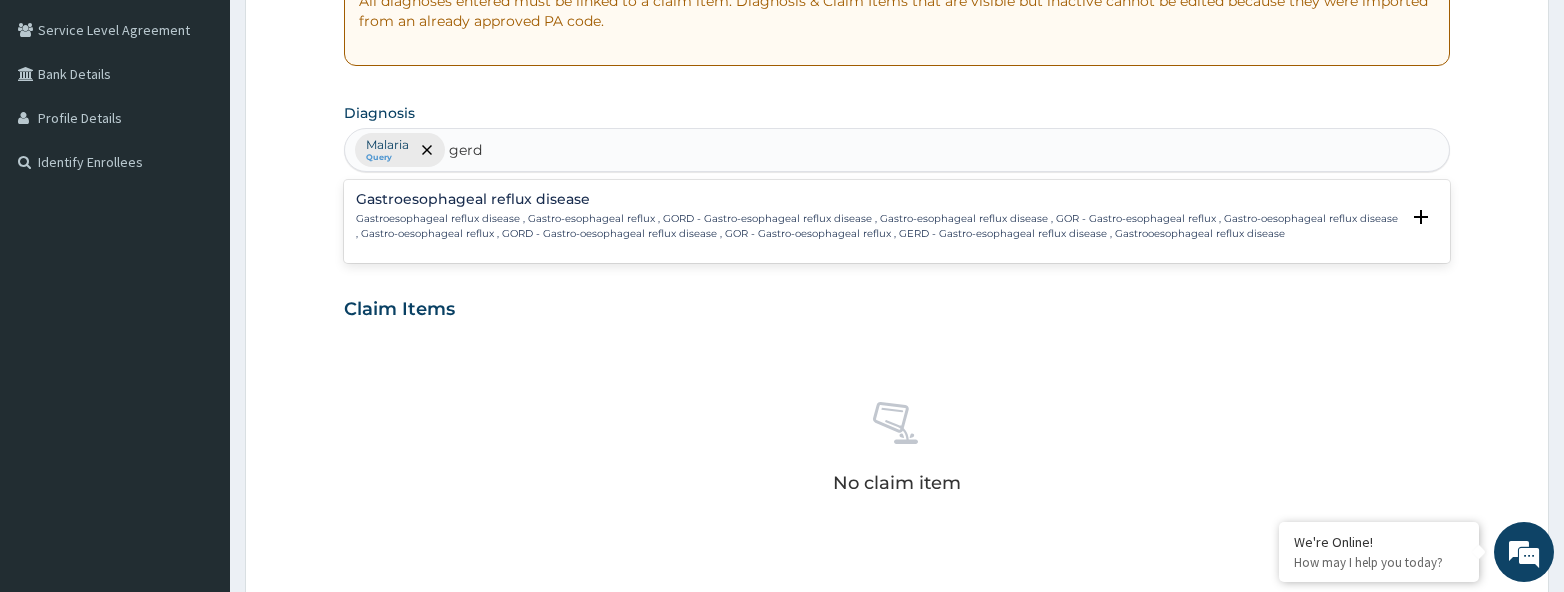 click on "Gastroesophageal reflux disease , Gastro-esophageal reflux , GORD - Gastro-esophageal reflux disease , Gastro-esophageal reflux disease , GOR - Gastro-esophageal reflux , Gastro-oesophageal reflux disease , Gastro-oesophageal reflux , GORD - Gastro-oesophageal reflux disease , GOR - Gastro-oesophageal reflux , GERD - Gastro-esophageal reflux disease , Gastrooesophageal reflux disease" at bounding box center (878, 226) 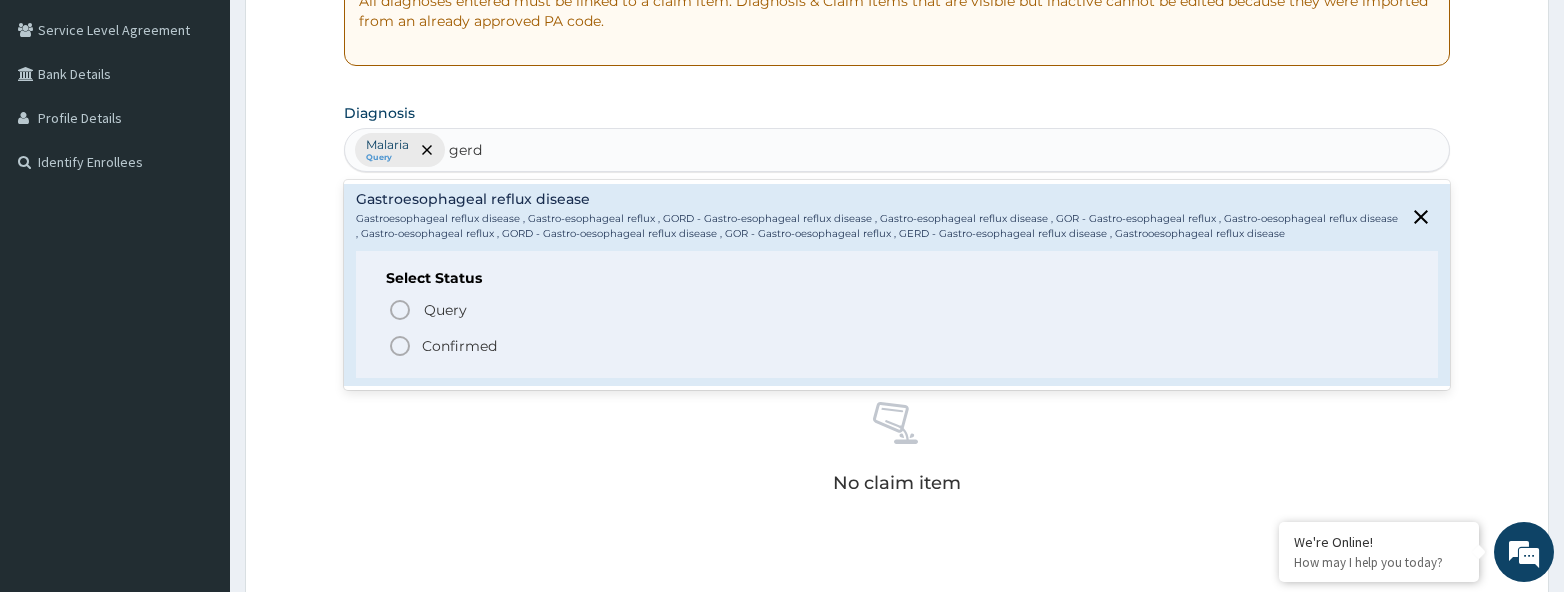 click on "Confirmed" at bounding box center [459, 346] 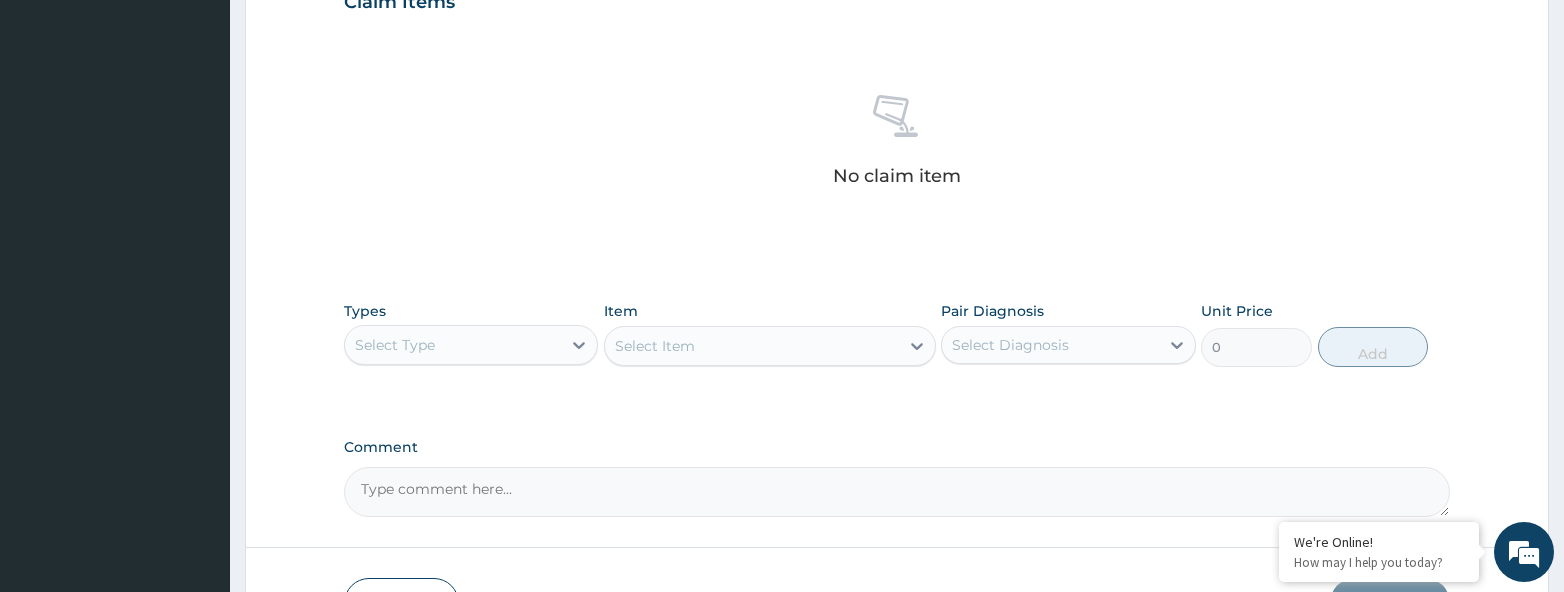 scroll, scrollTop: 717, scrollLeft: 0, axis: vertical 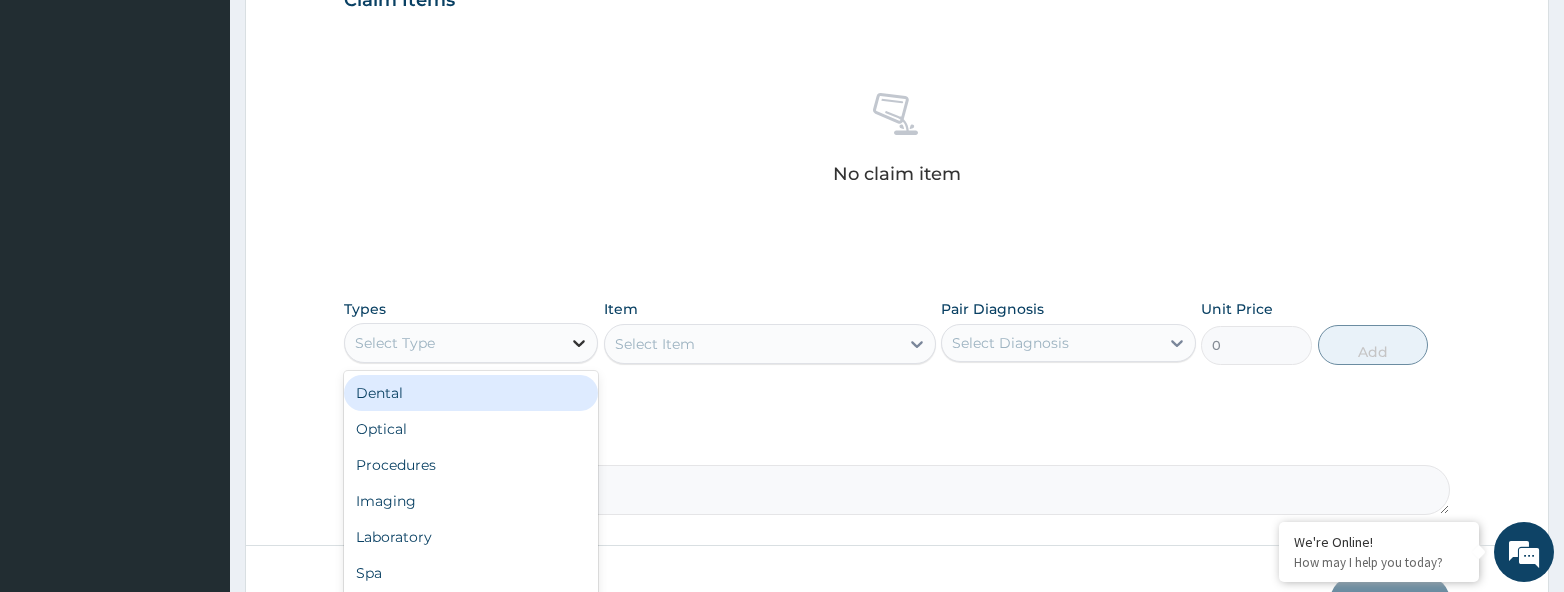 click 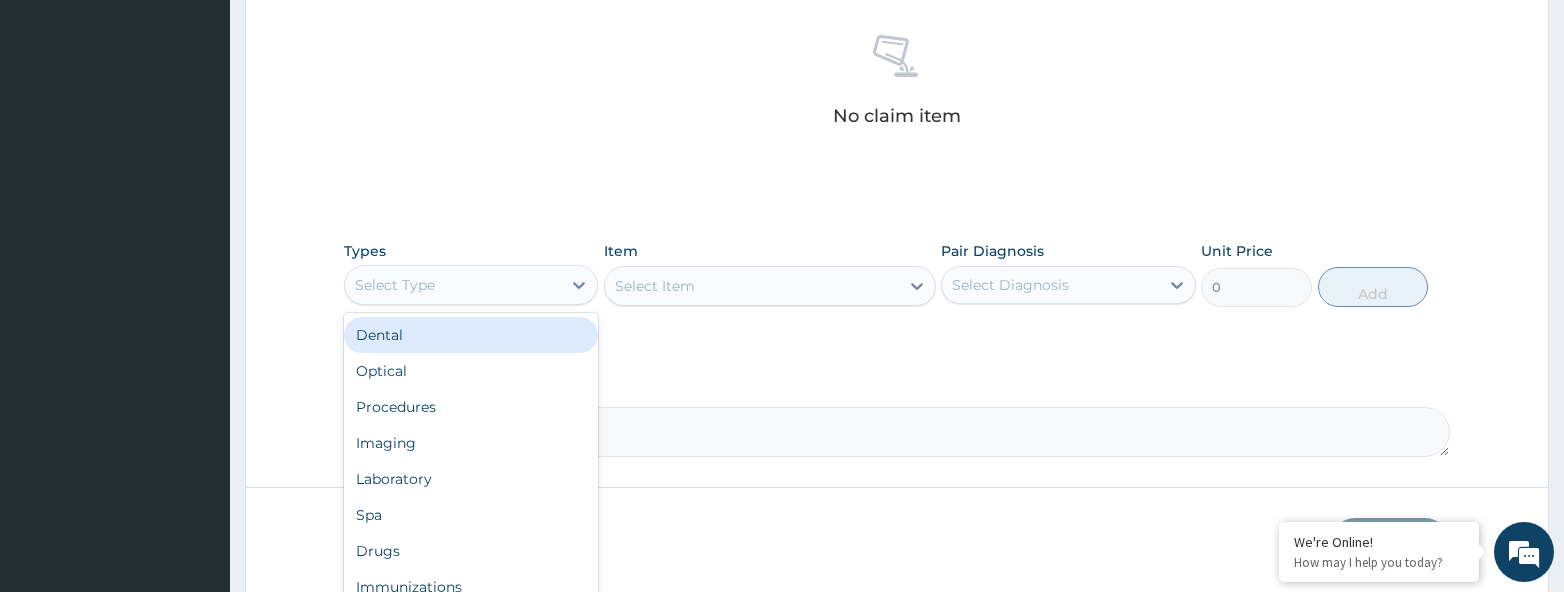 scroll, scrollTop: 779, scrollLeft: 0, axis: vertical 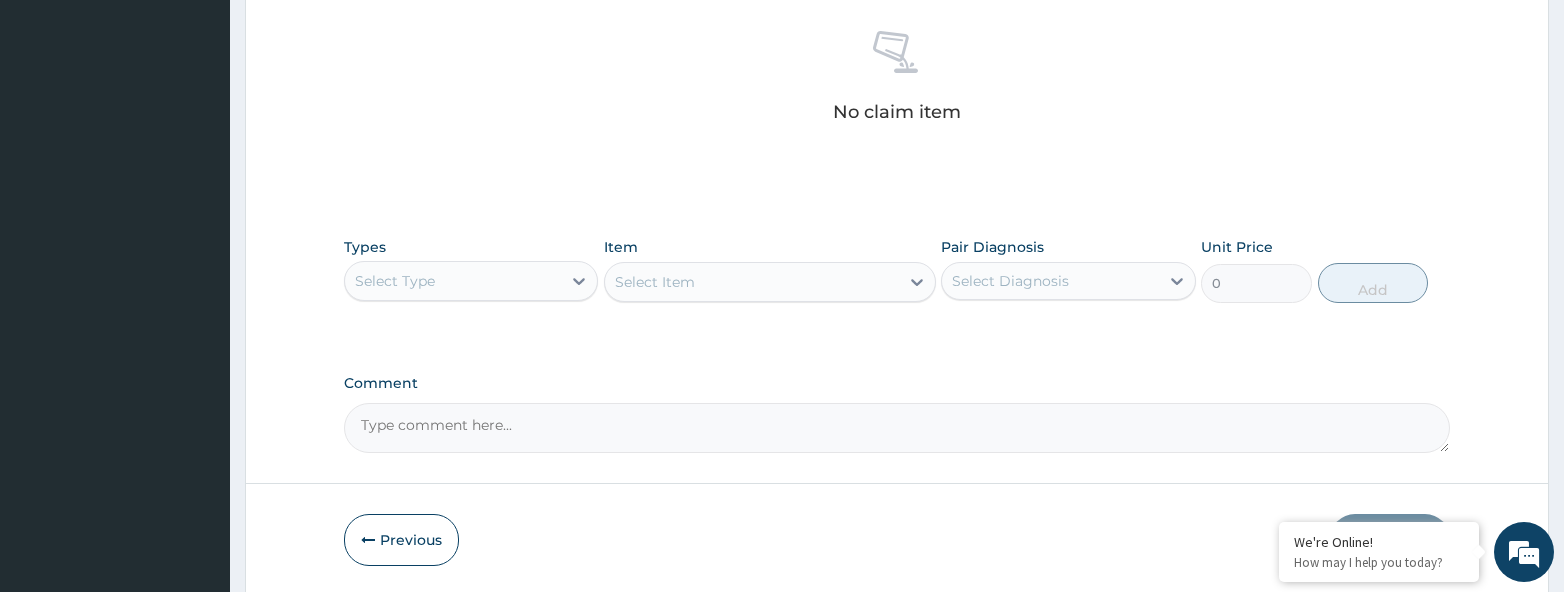click on "Types Select Type Item Select Item Pair Diagnosis Select Diagnosis Unit Price 0 Add" at bounding box center [897, 285] 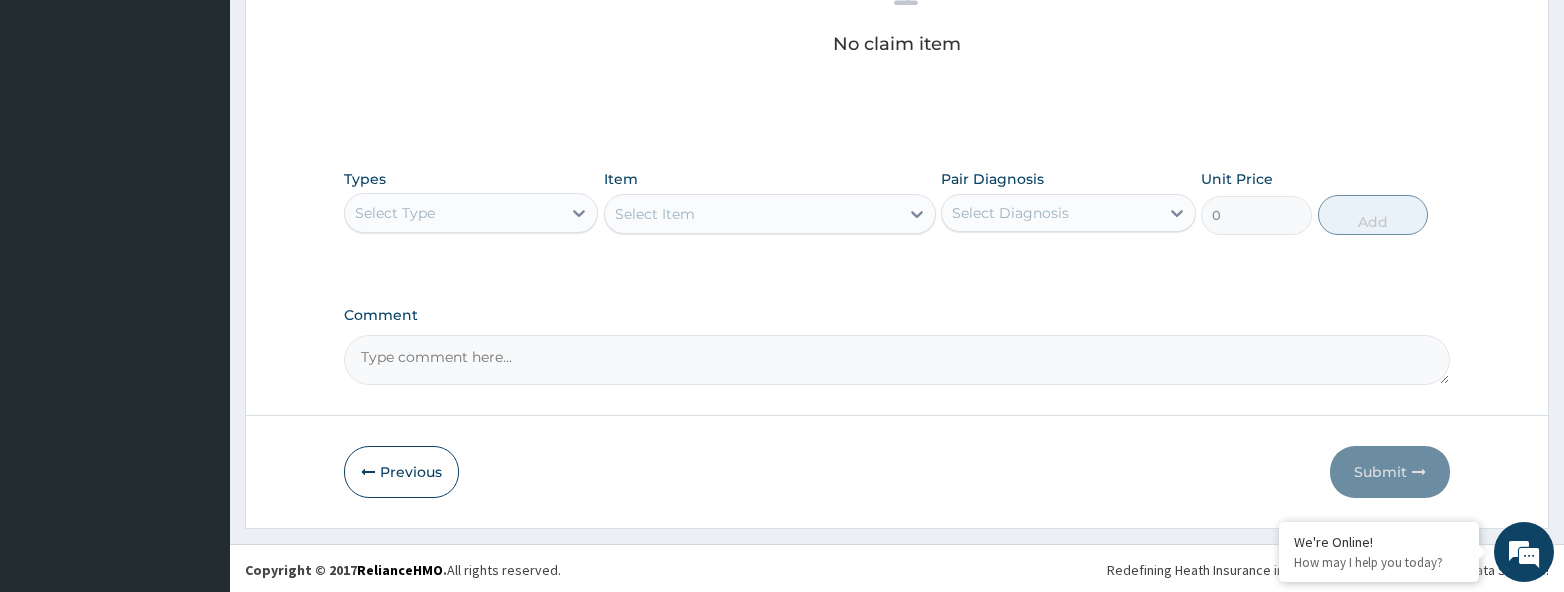 scroll, scrollTop: 846, scrollLeft: 0, axis: vertical 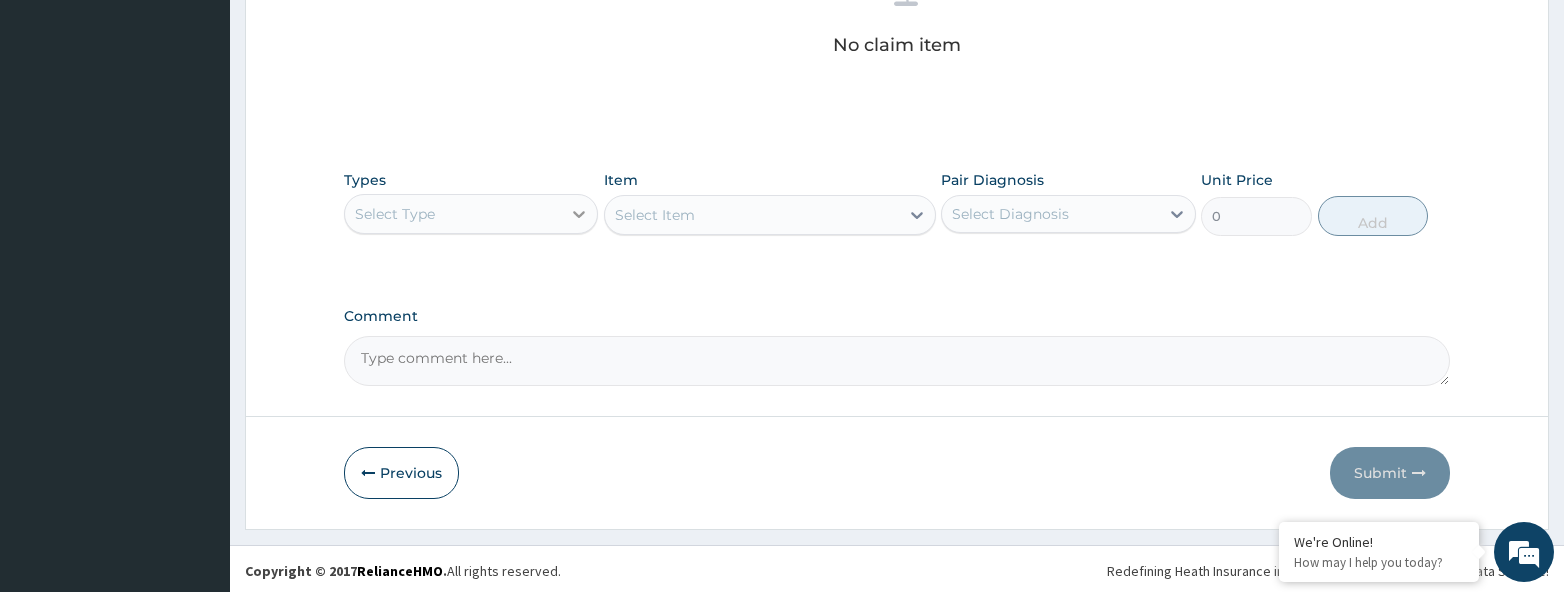 click 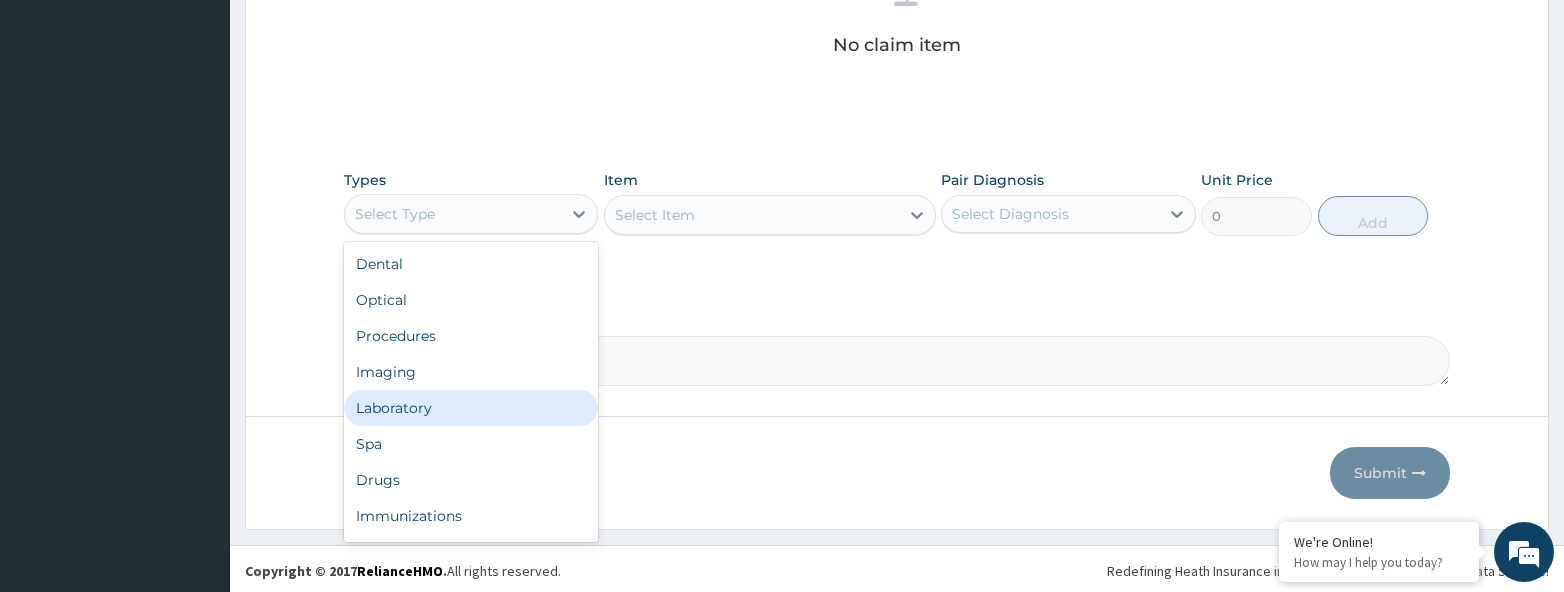 click on "Laboratory" at bounding box center (471, 408) 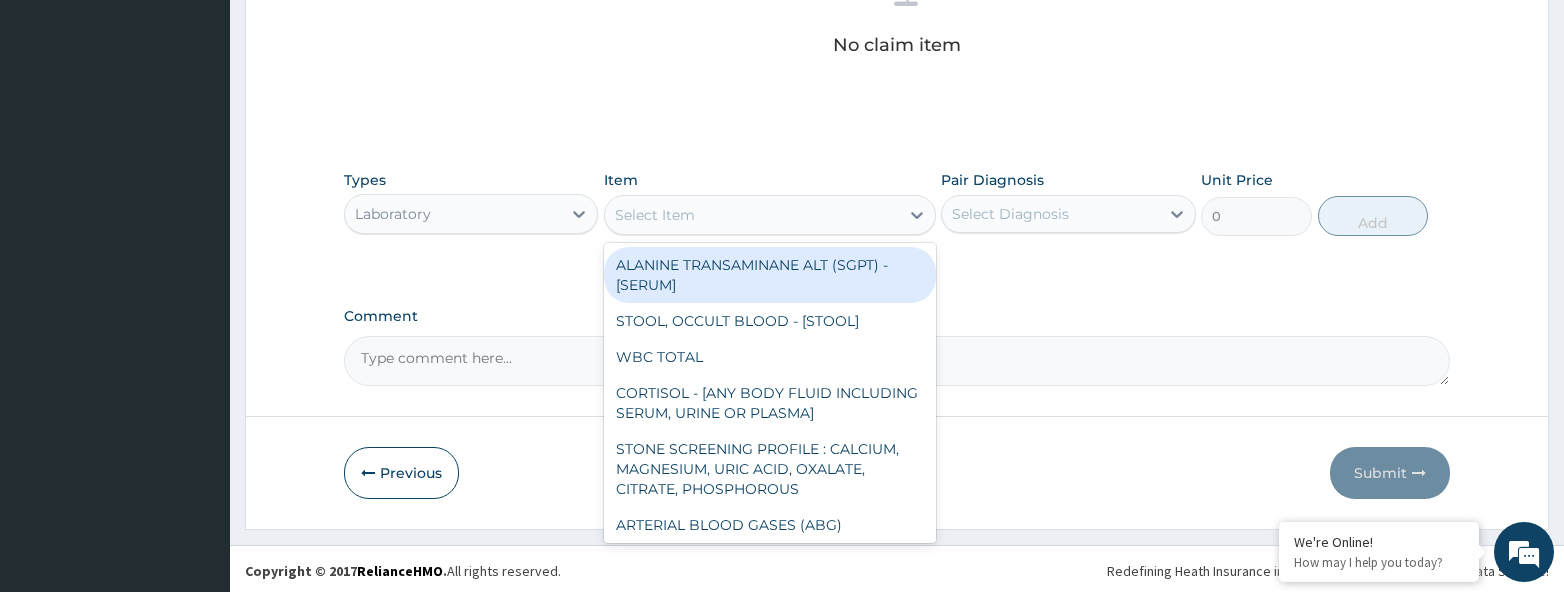 click on "Select Item" at bounding box center (752, 215) 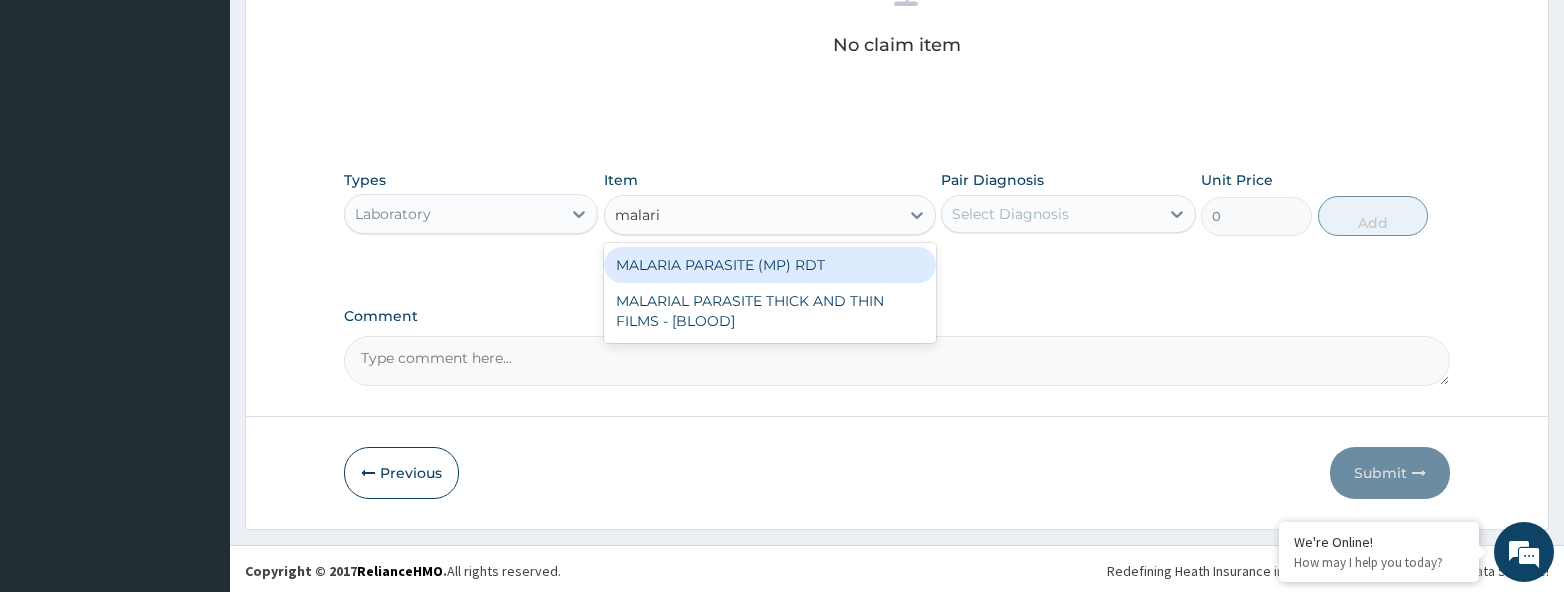 type on "malaria" 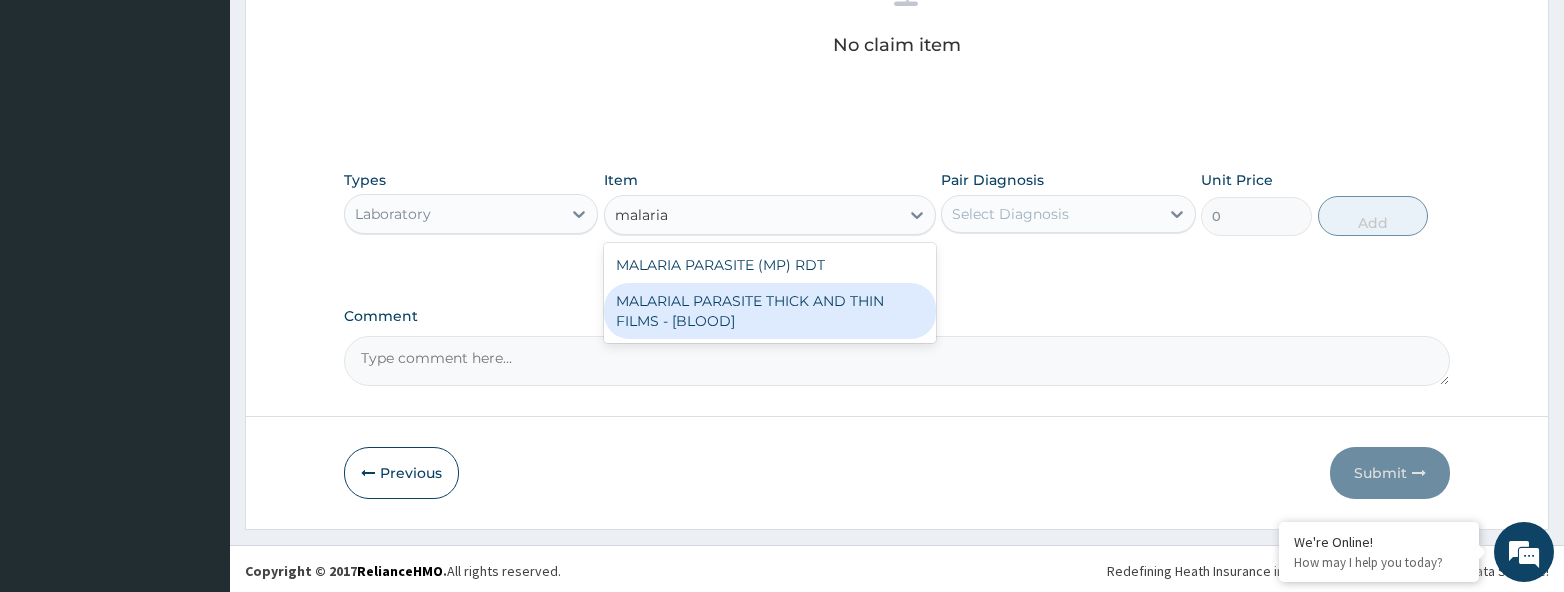click on "MALARIAL PARASITE THICK AND THIN FILMS - [BLOOD]" at bounding box center [770, 311] 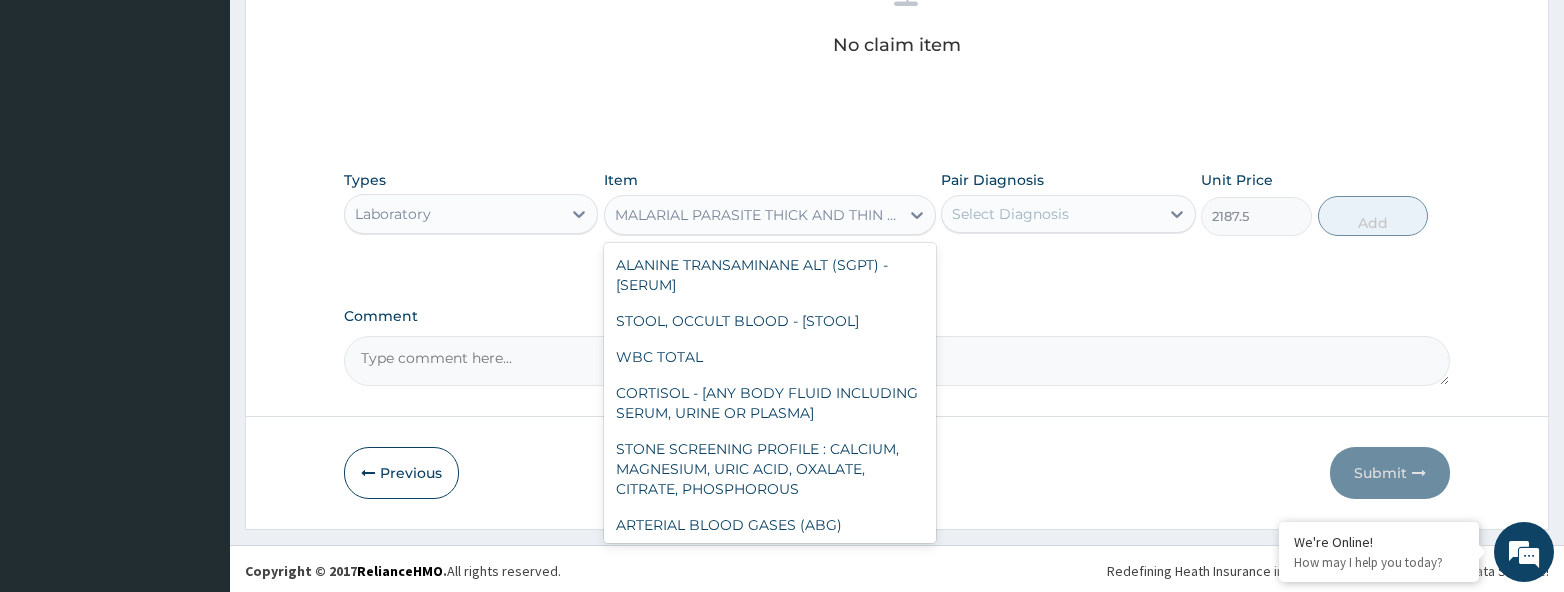 scroll, scrollTop: 4738, scrollLeft: 0, axis: vertical 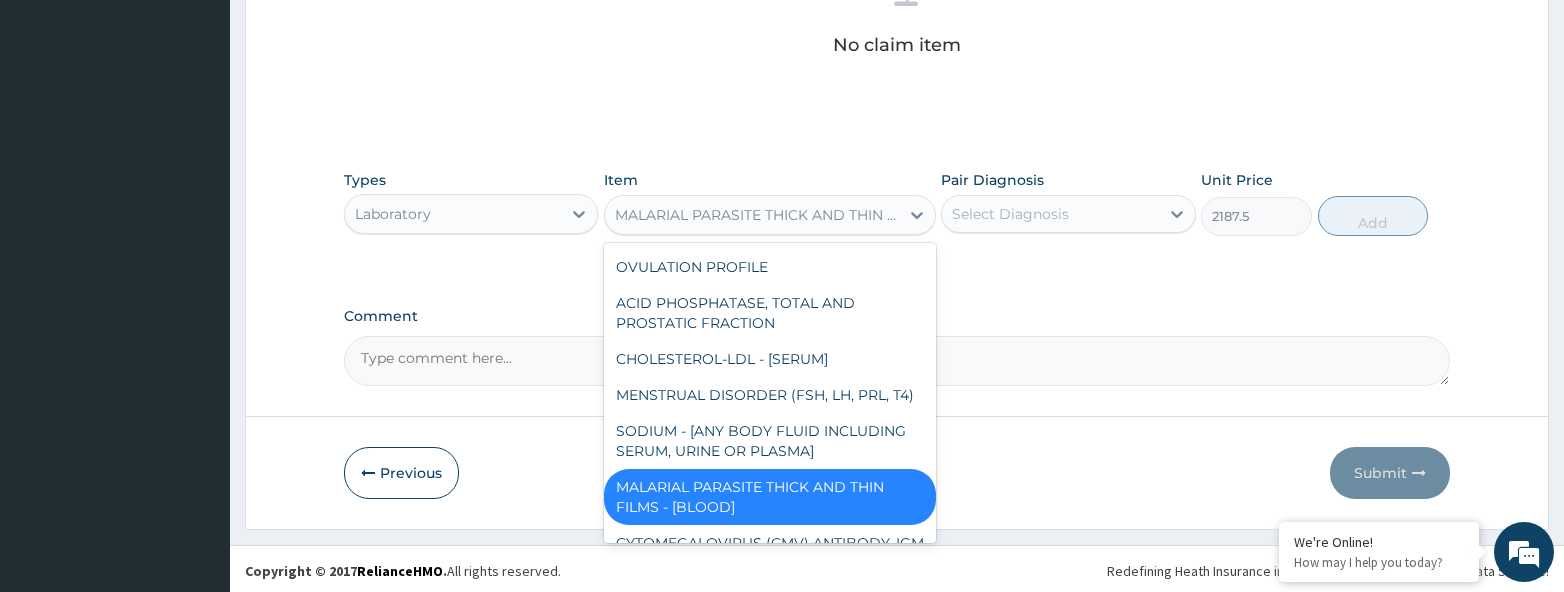 drag, startPoint x: 620, startPoint y: 210, endPoint x: 756, endPoint y: 215, distance: 136.09187 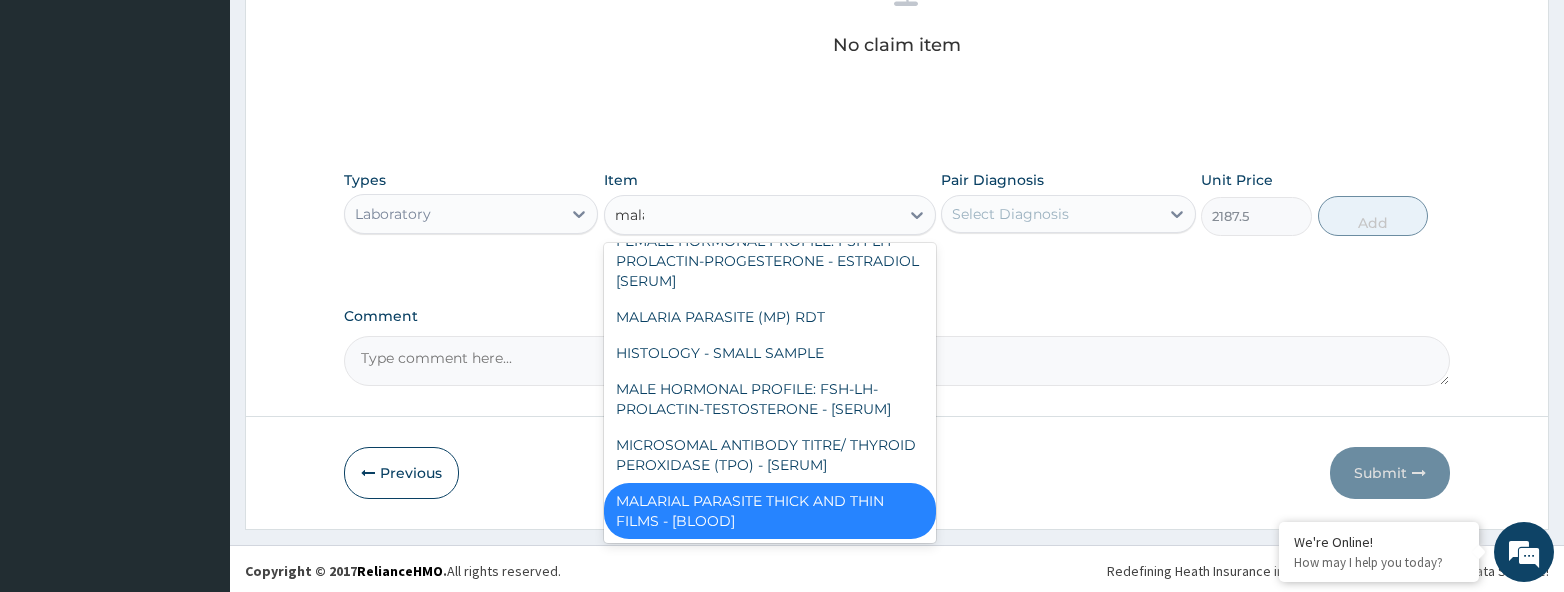 scroll, scrollTop: 0, scrollLeft: 0, axis: both 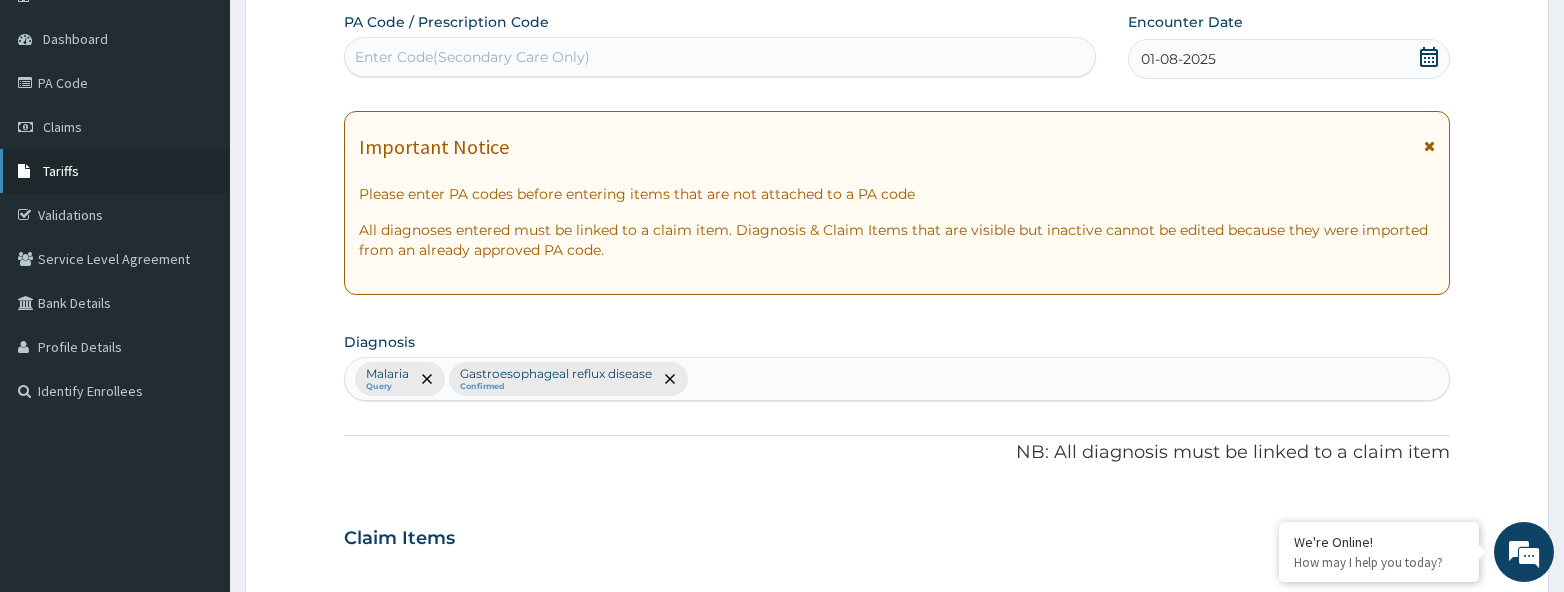 type on "mala" 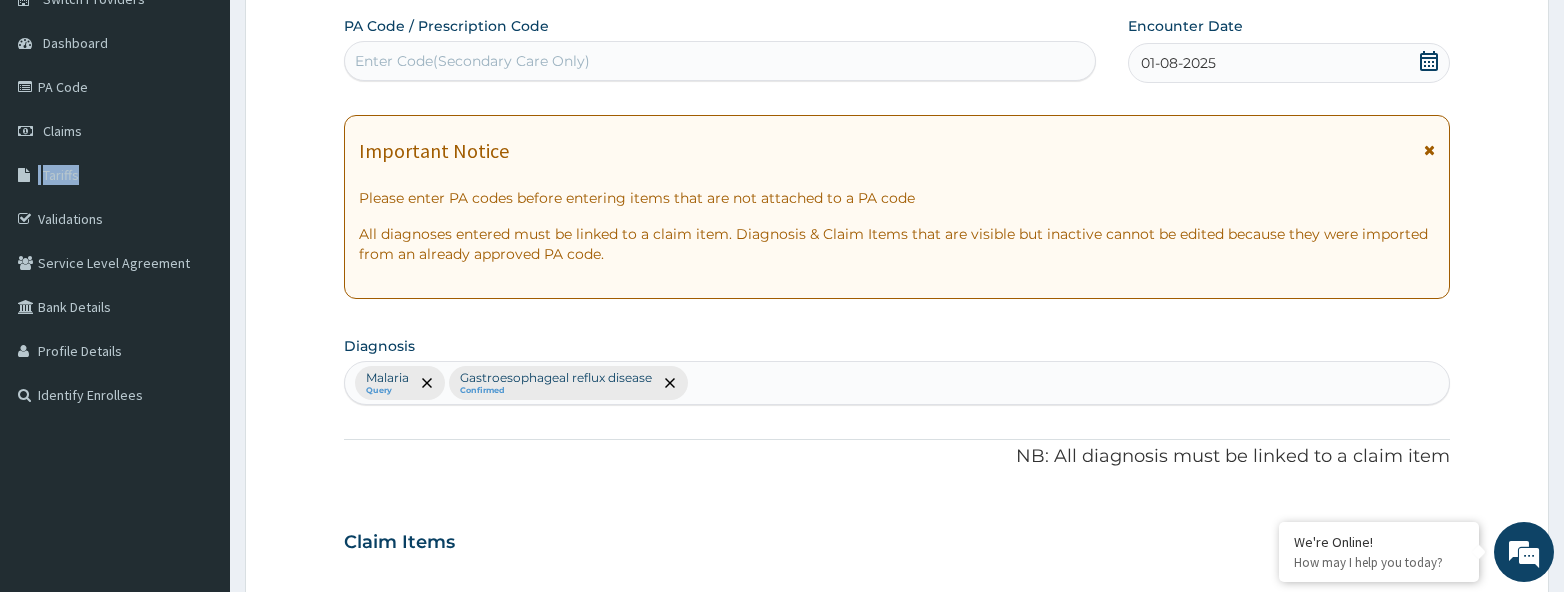 scroll, scrollTop: 201, scrollLeft: 0, axis: vertical 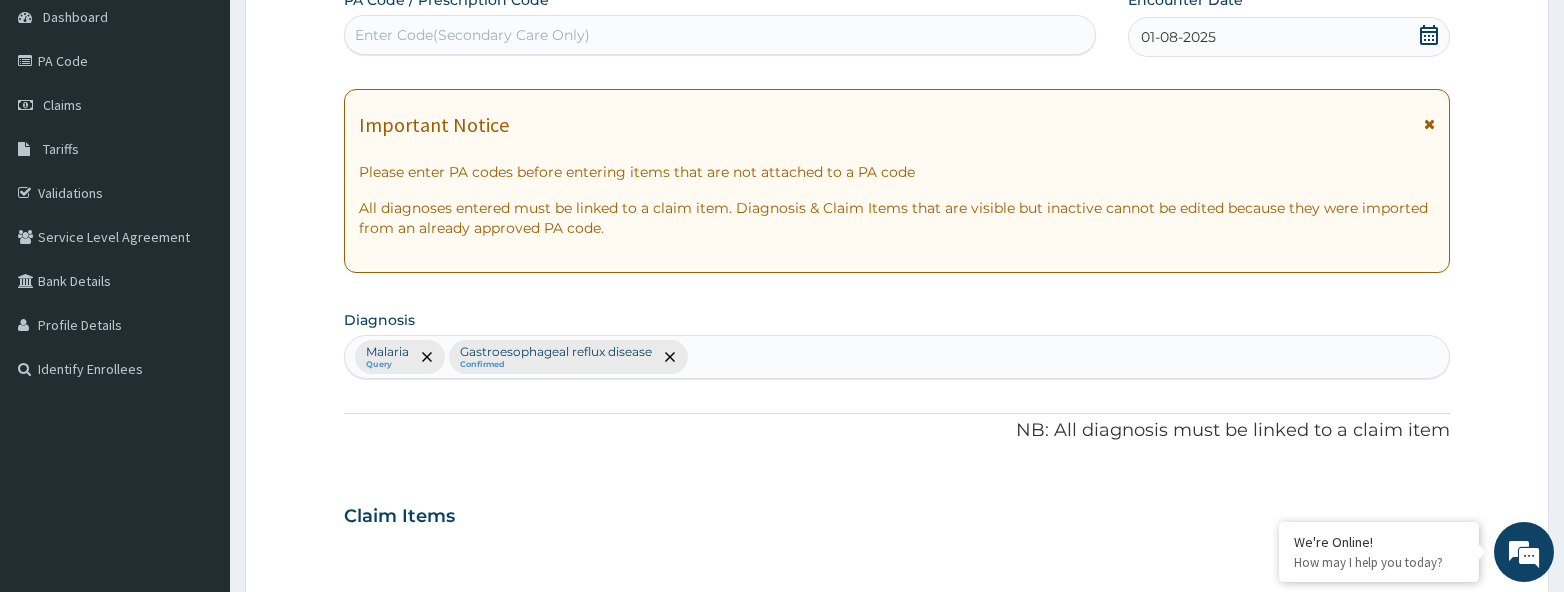 click on "Malaria Query Gastroesophageal reflux disease Confirmed" at bounding box center (897, 357) 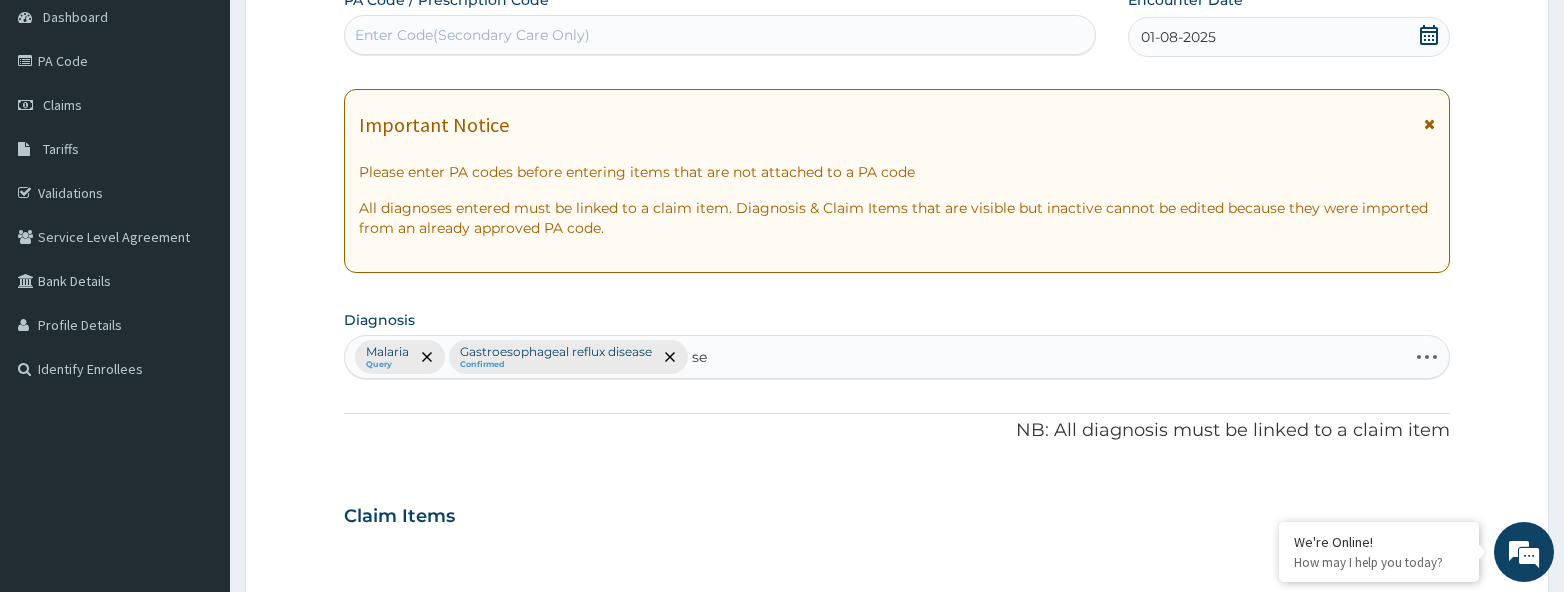 type on "s" 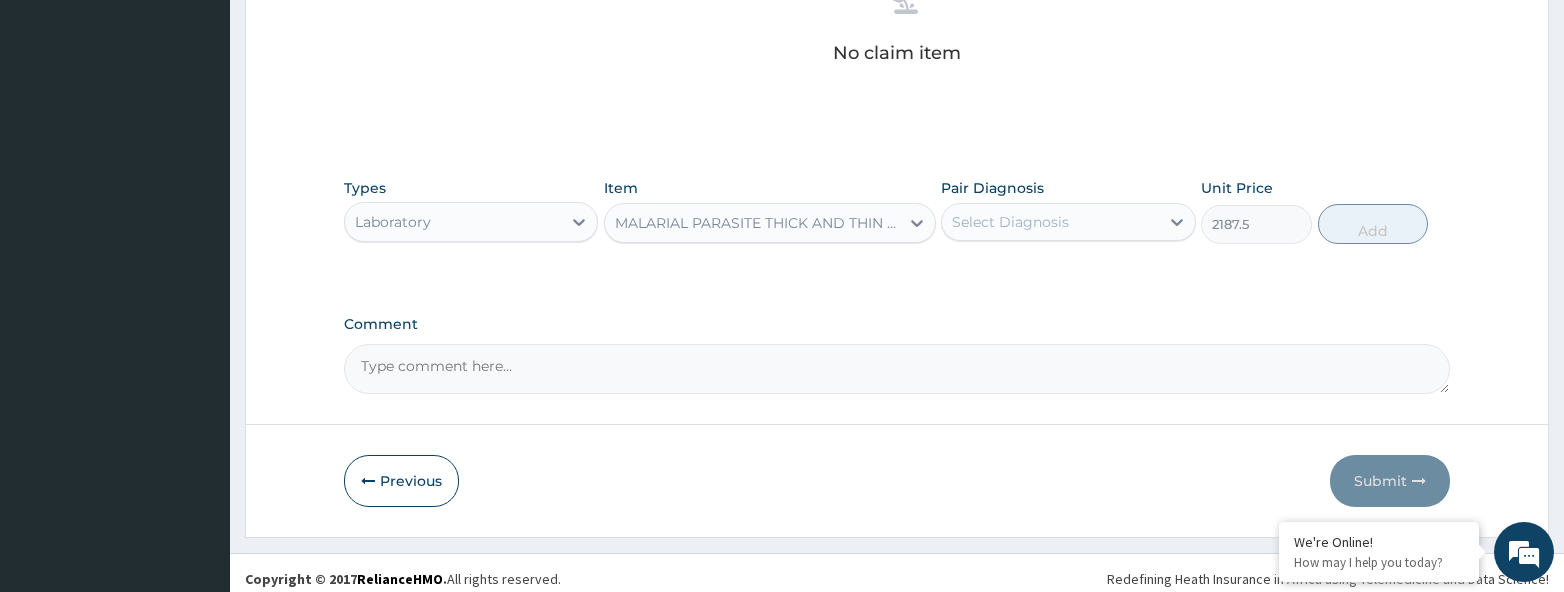 scroll, scrollTop: 261, scrollLeft: 0, axis: vertical 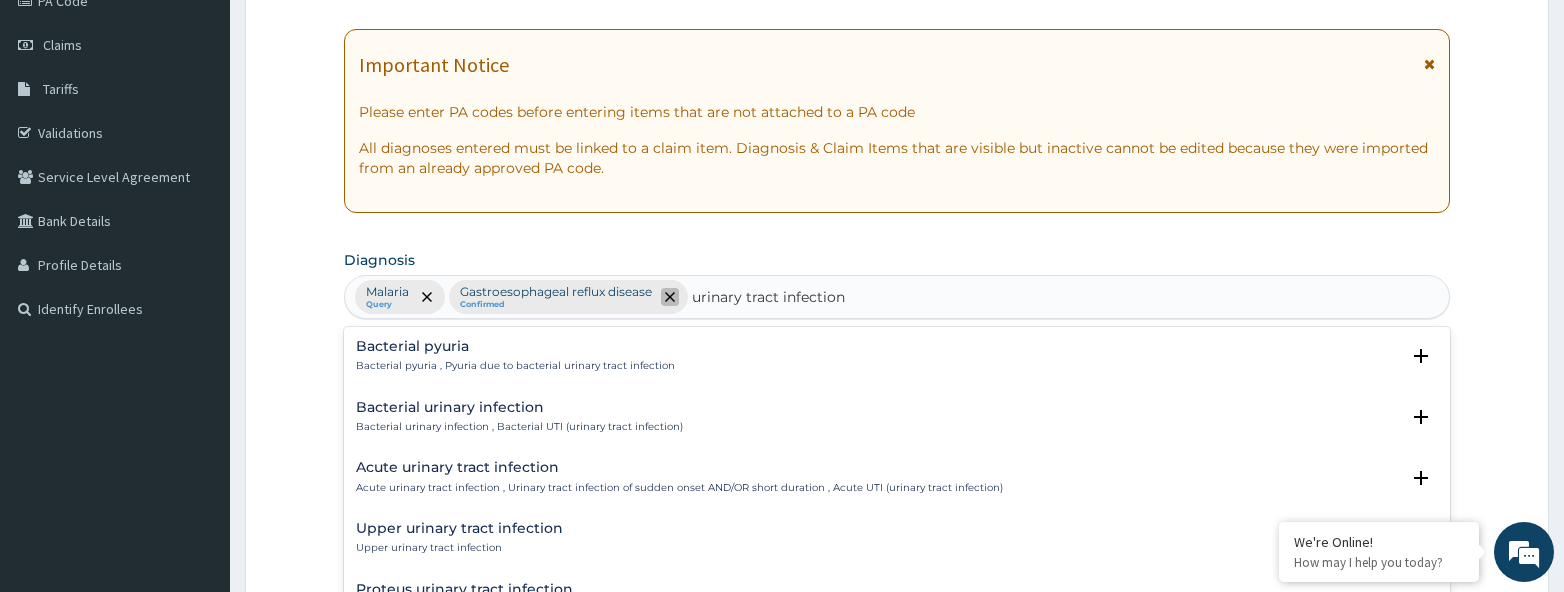 click 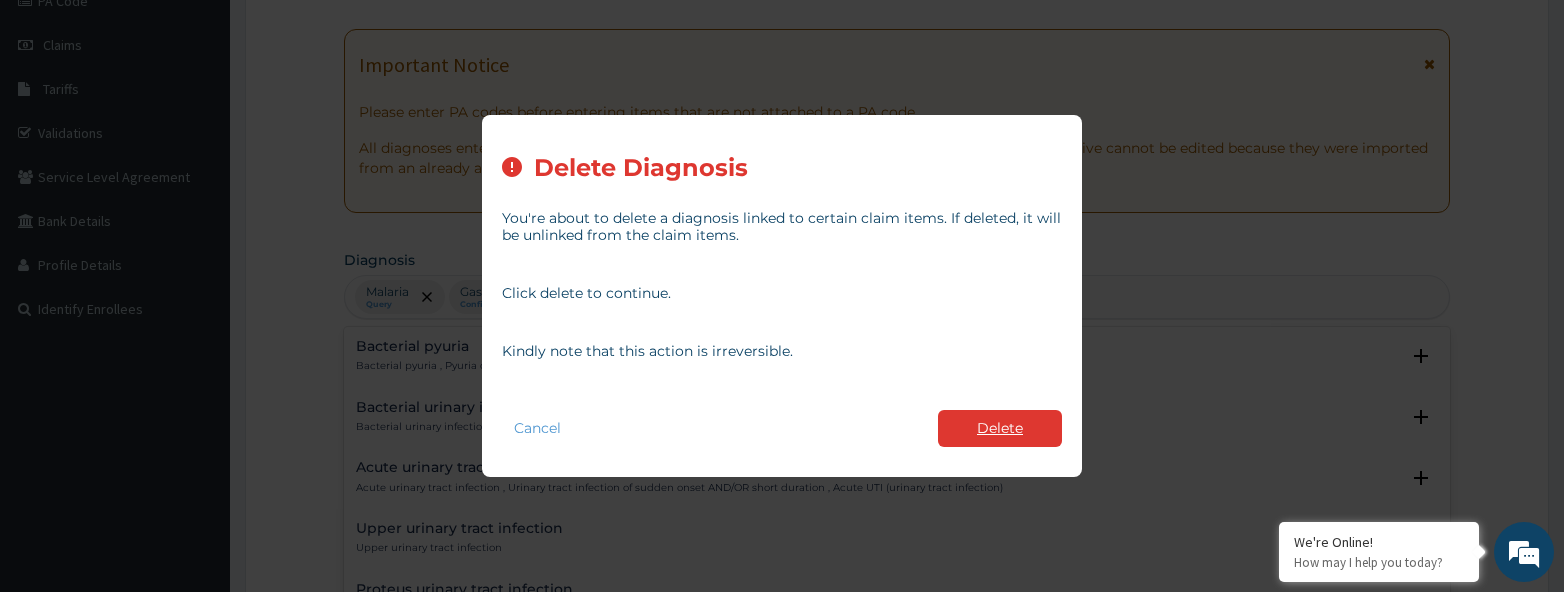 type on "urinary tract infection" 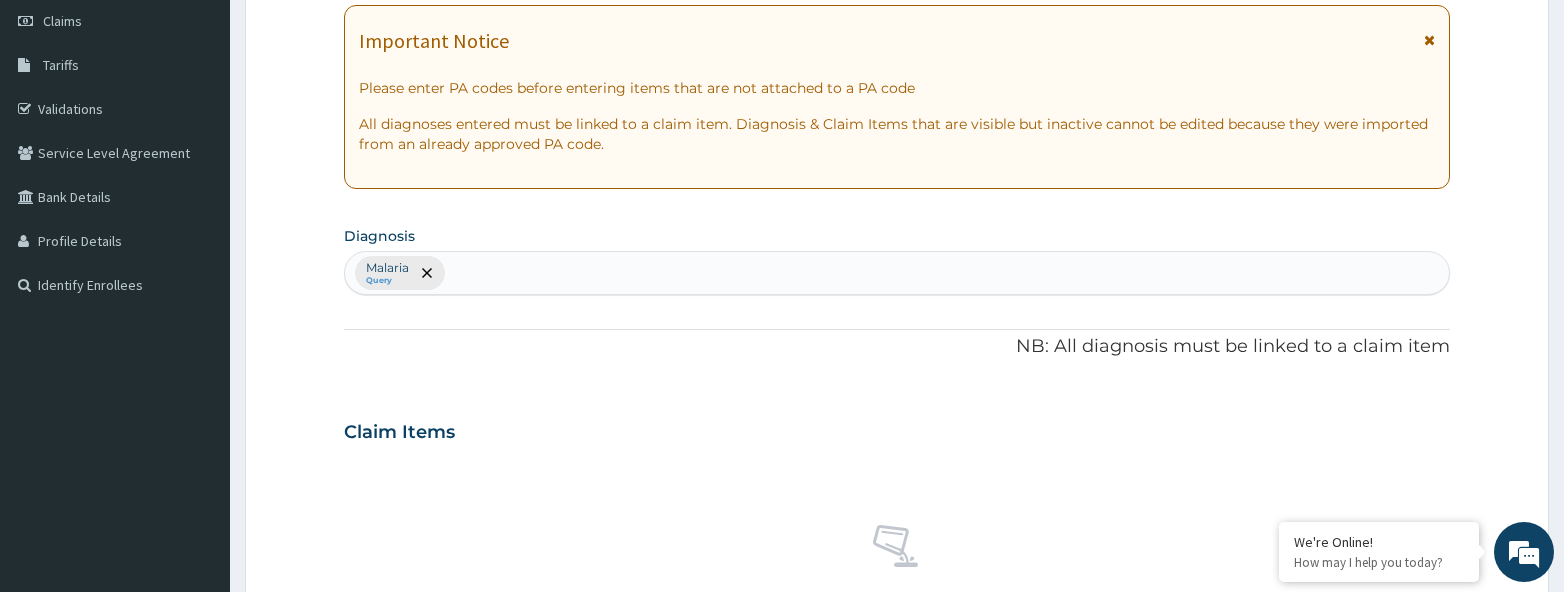 scroll, scrollTop: 289, scrollLeft: 0, axis: vertical 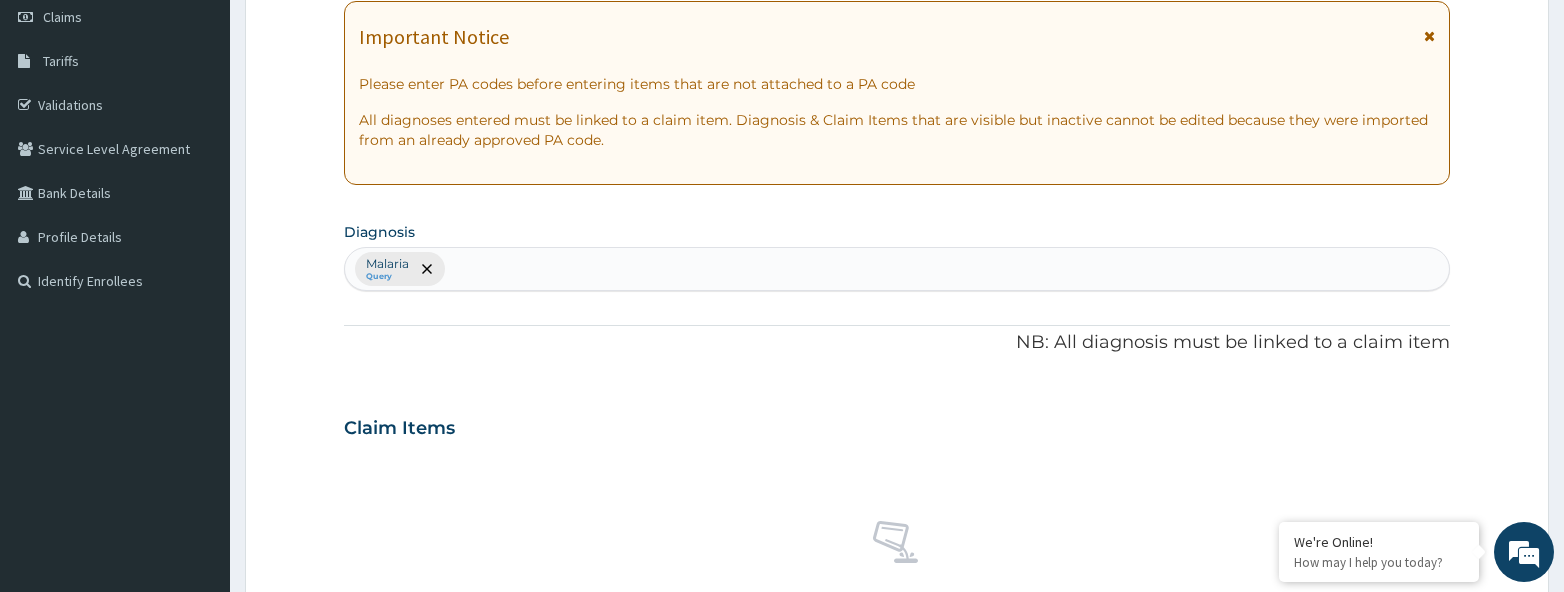 click on "Malaria Query" at bounding box center (897, 269) 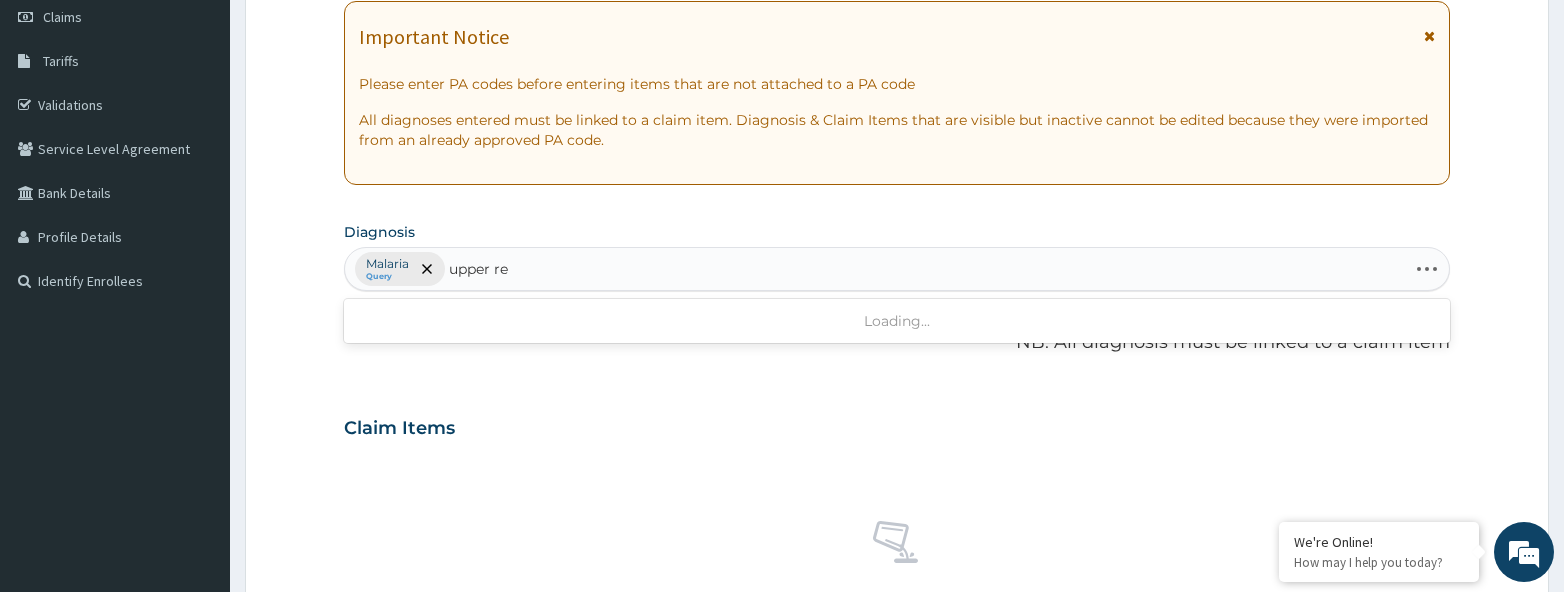 type on "upper res" 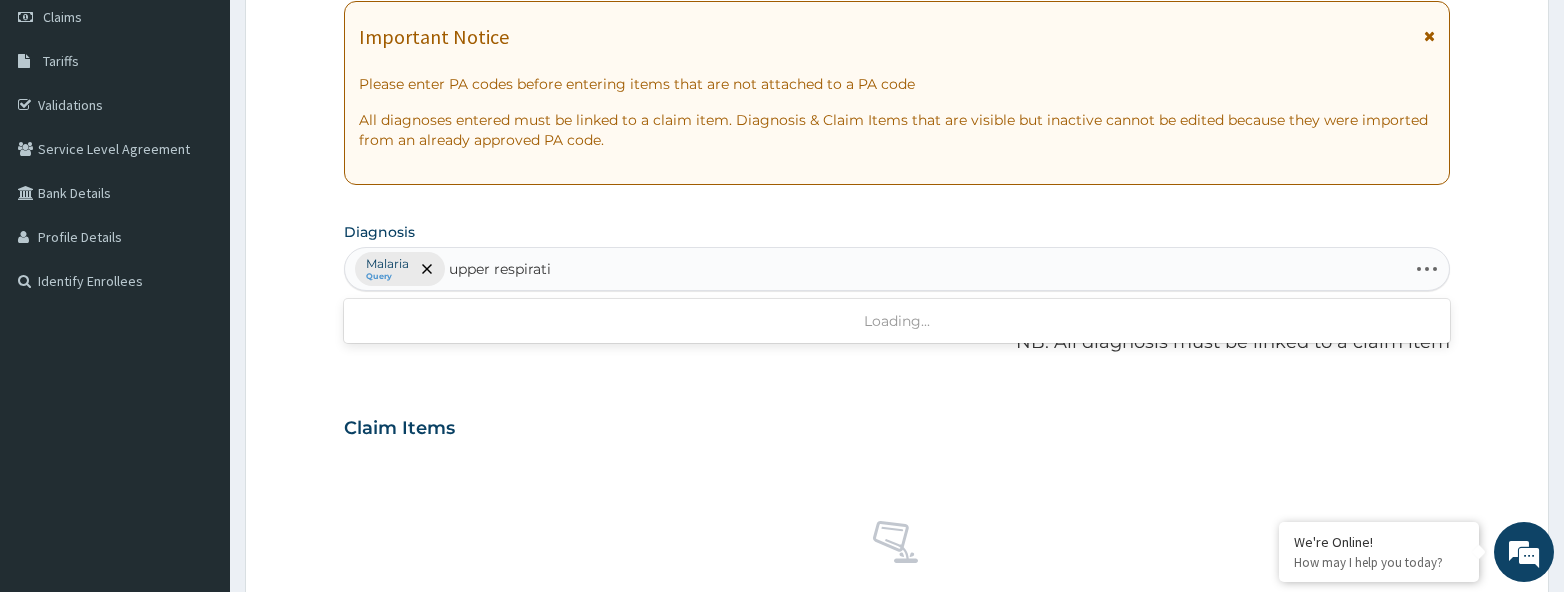type on "upper respirat" 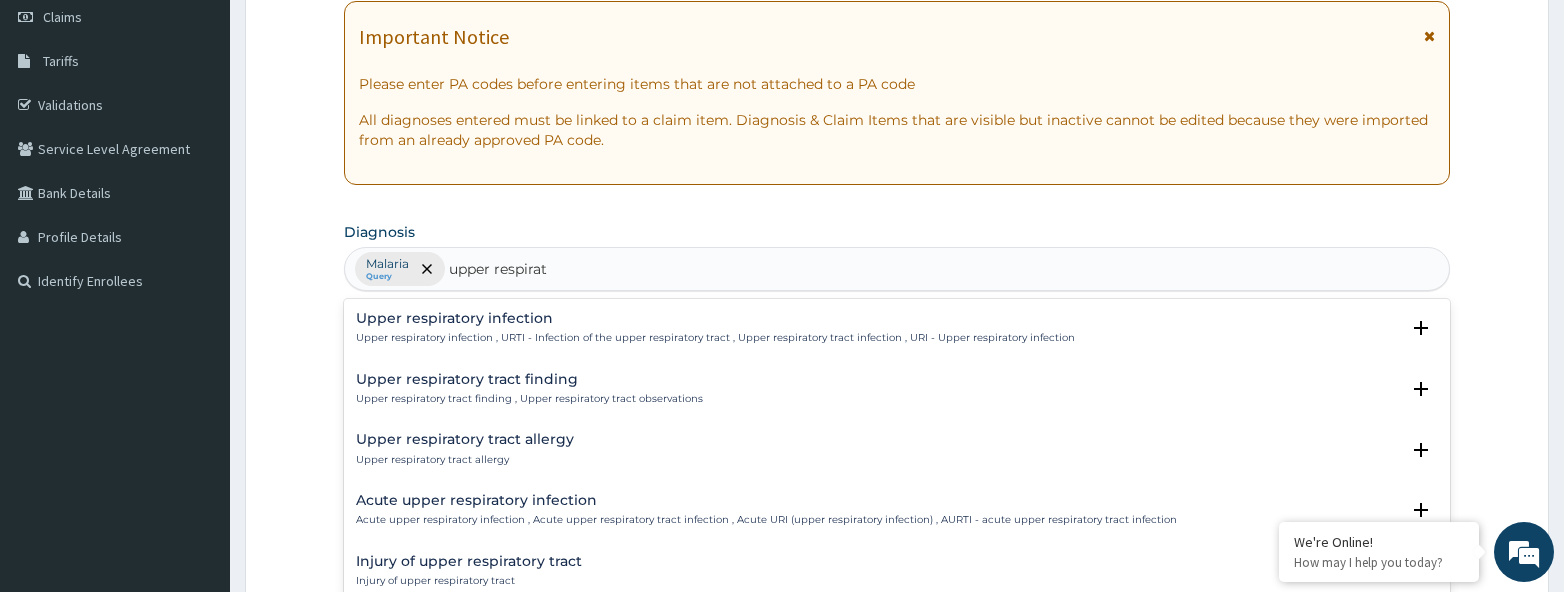 click on "Upper respiratory infection" at bounding box center (715, 318) 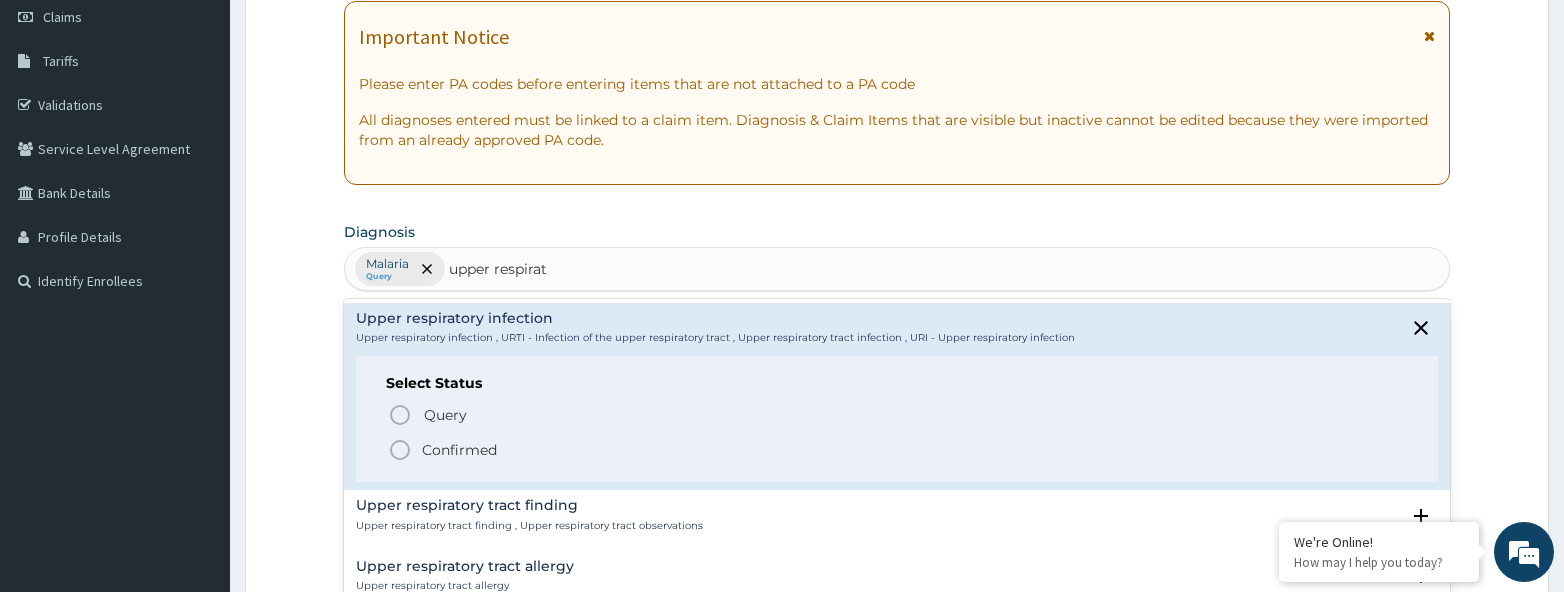 click on "Confirmed" at bounding box center (459, 450) 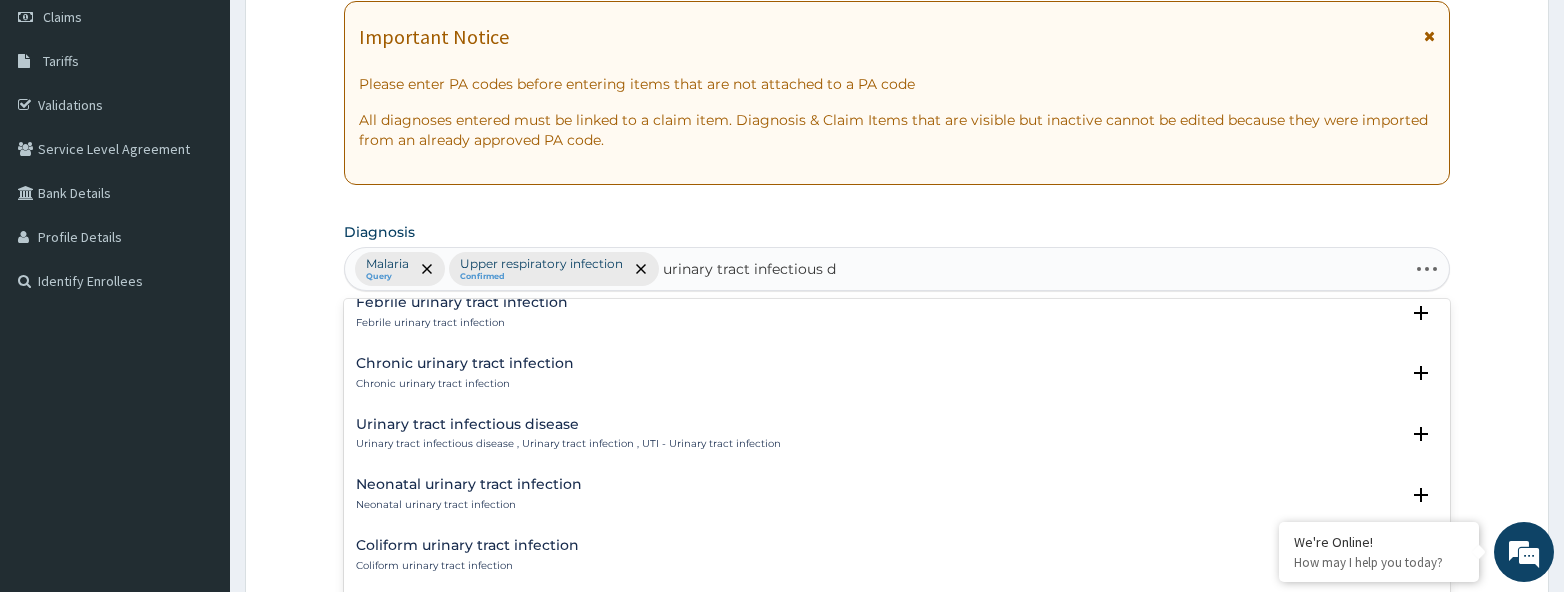 scroll, scrollTop: 0, scrollLeft: 0, axis: both 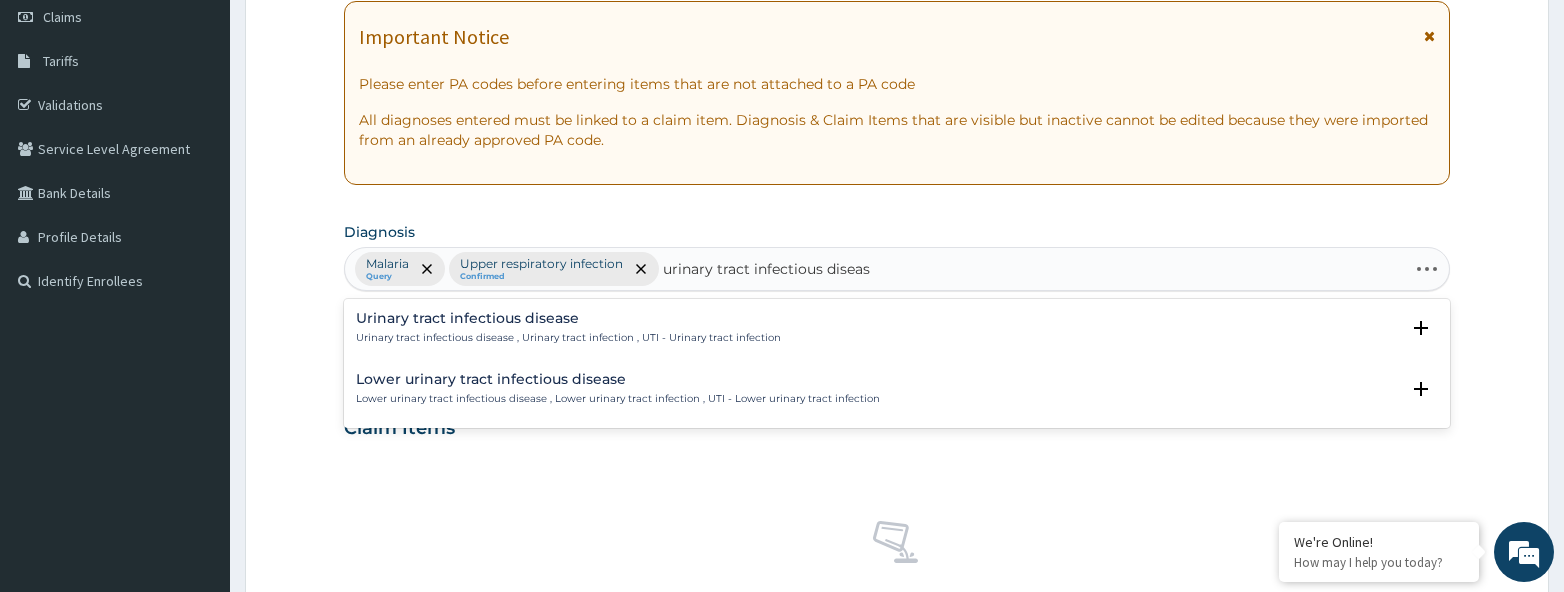type on "urinary tract infectious disease" 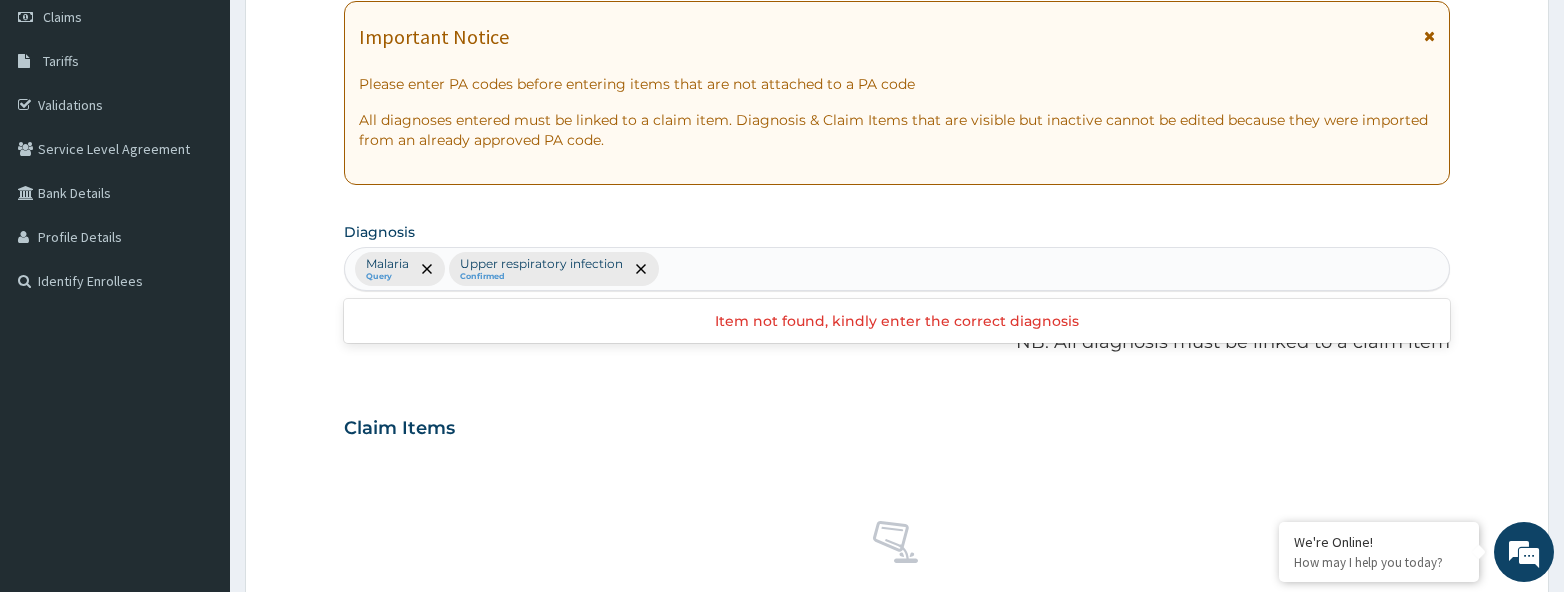 drag, startPoint x: 886, startPoint y: 267, endPoint x: 828, endPoint y: 267, distance: 58 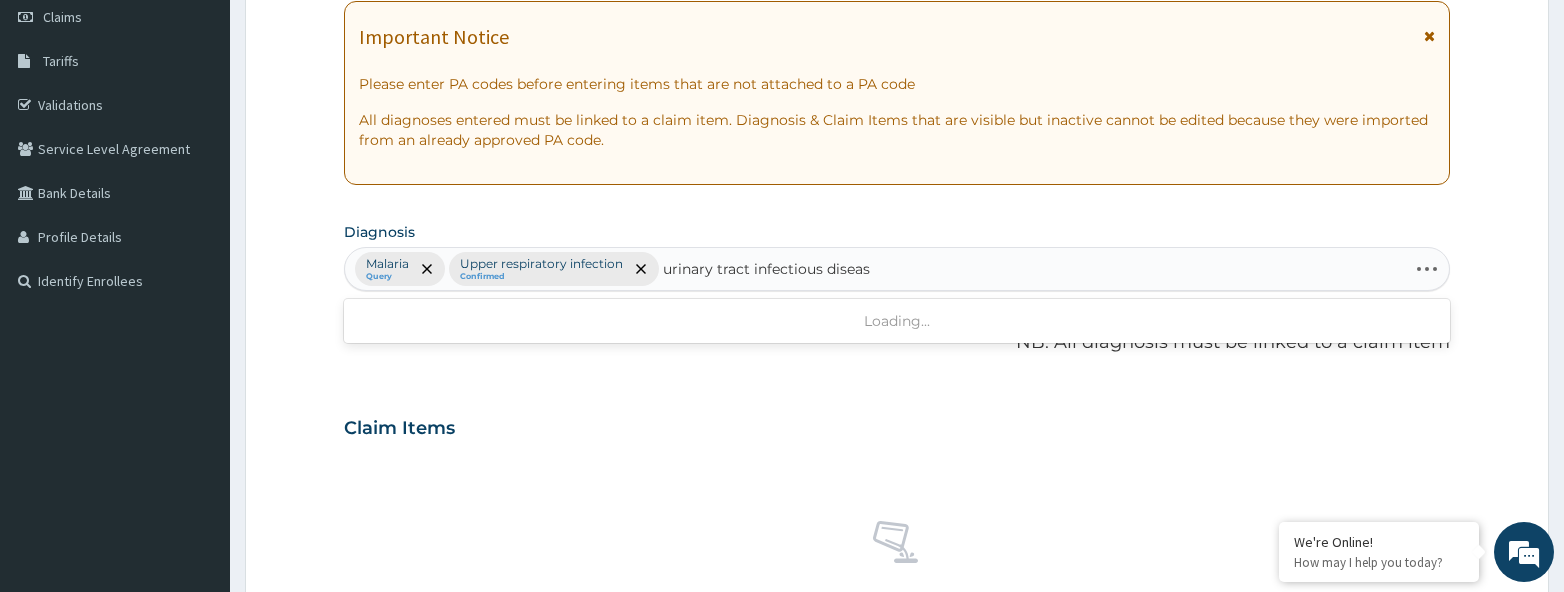 type on "urinary tract infectious disease" 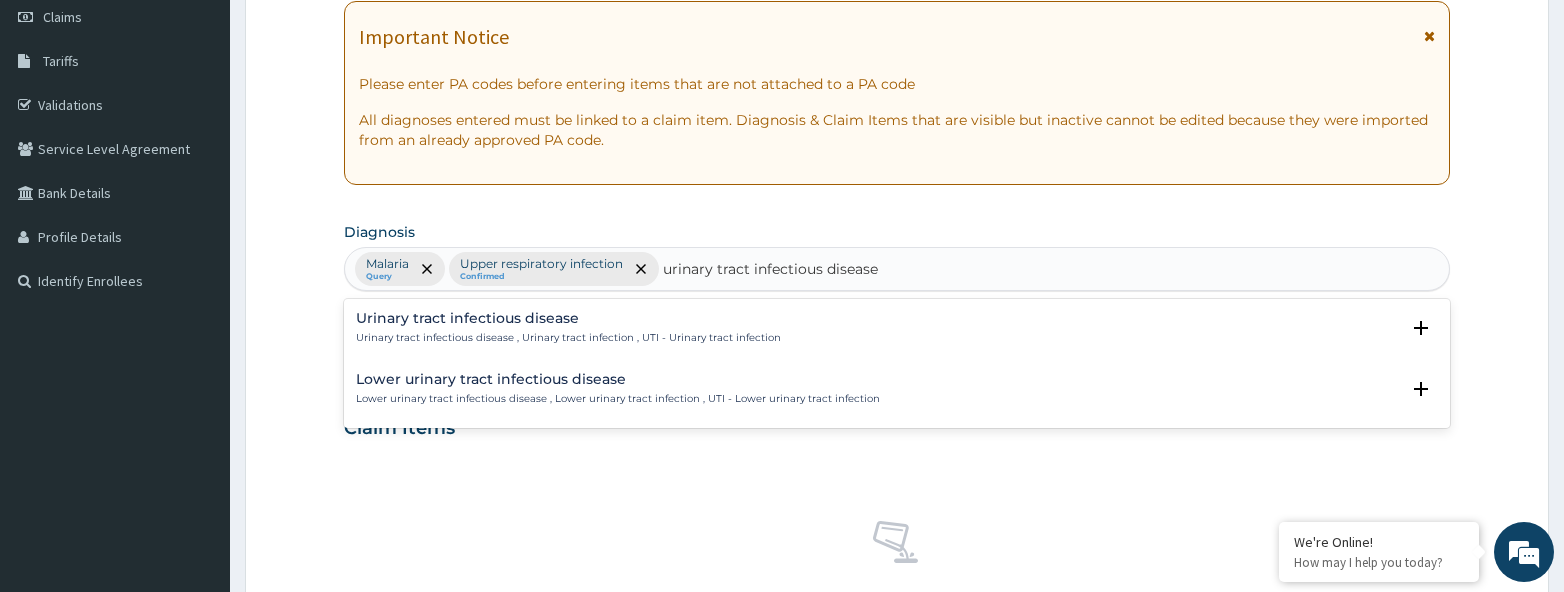 click on "Urinary tract infectious disease" at bounding box center (568, 318) 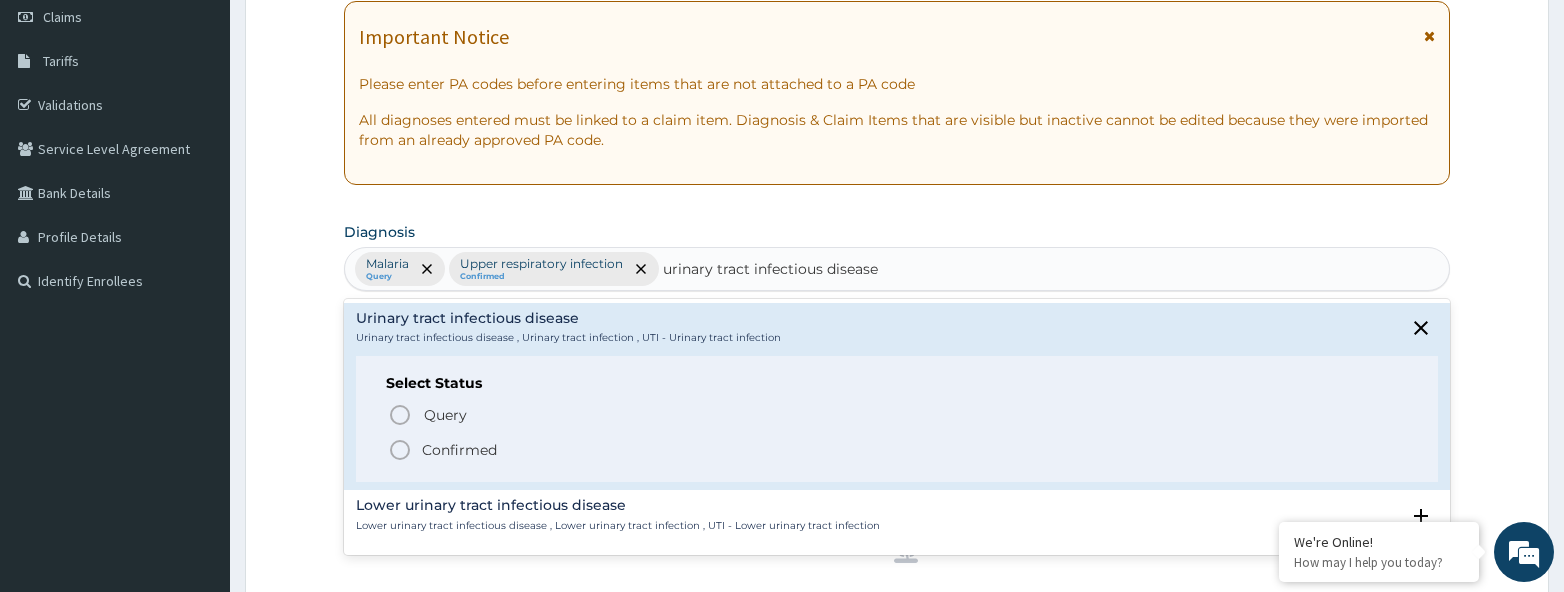 click on "Confirmed" at bounding box center (459, 450) 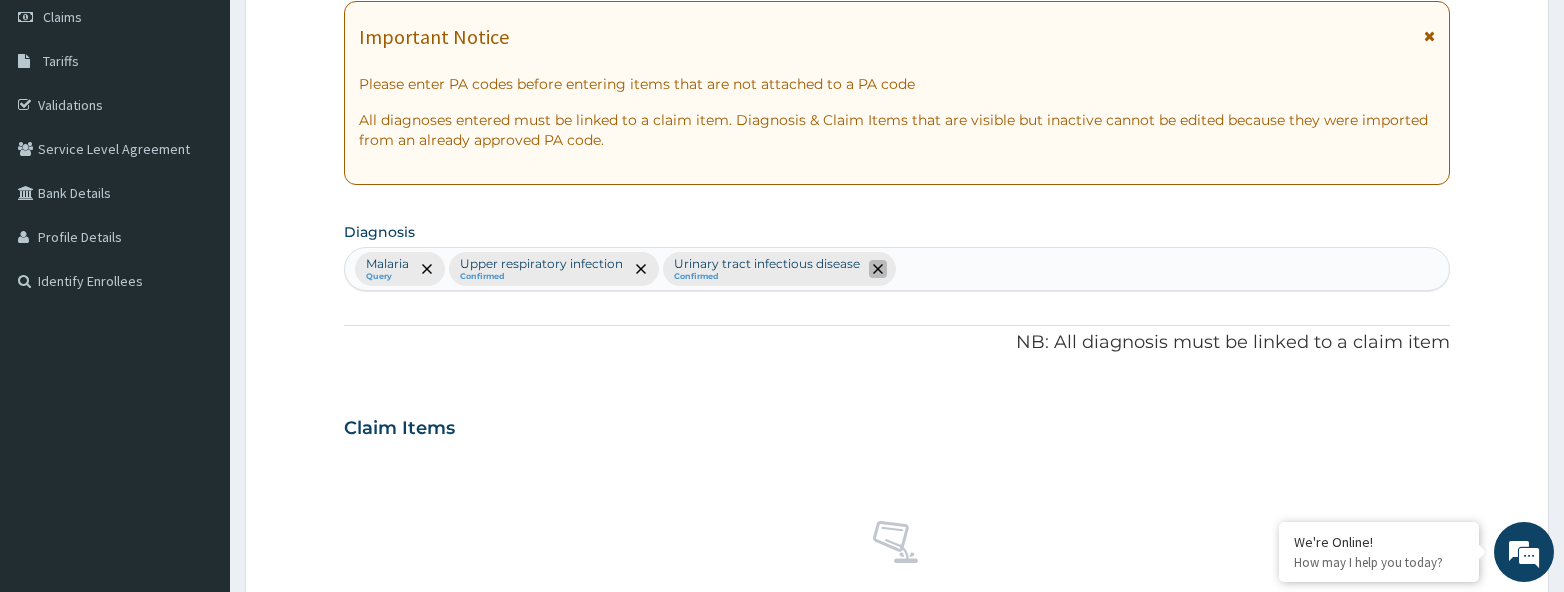 click 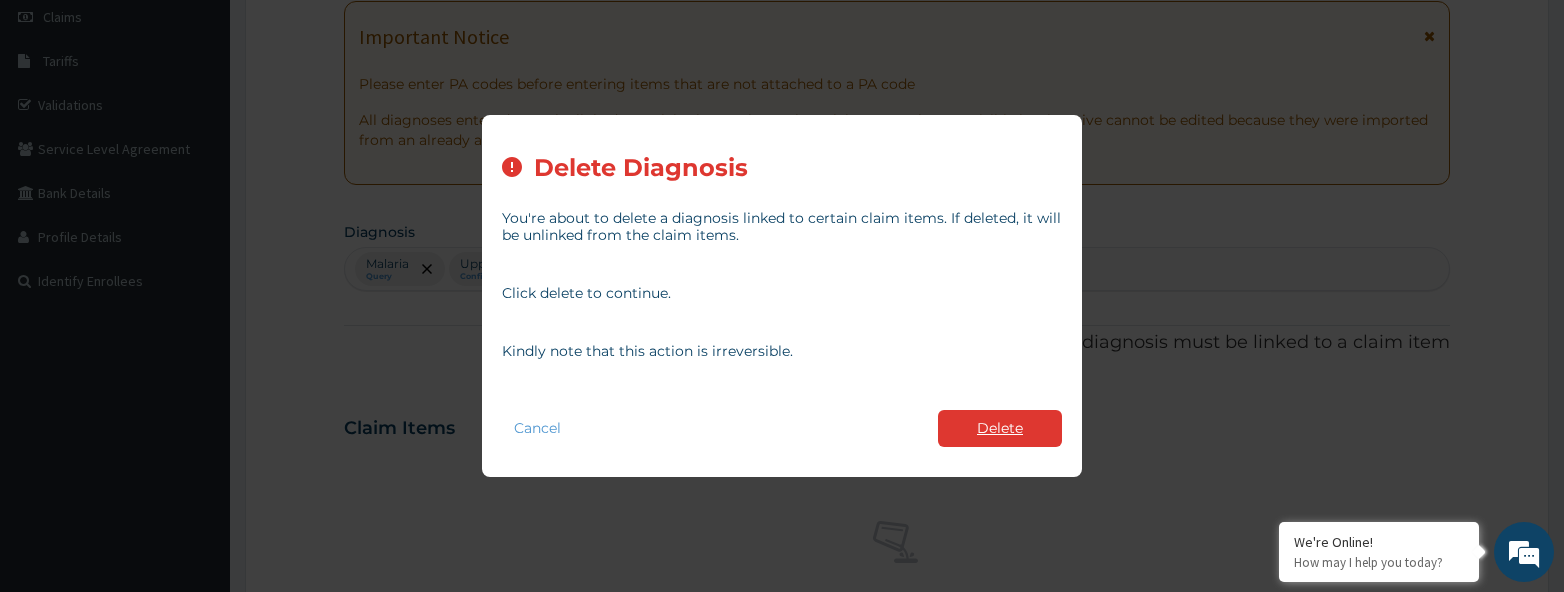 click on "Delete" at bounding box center (1000, 428) 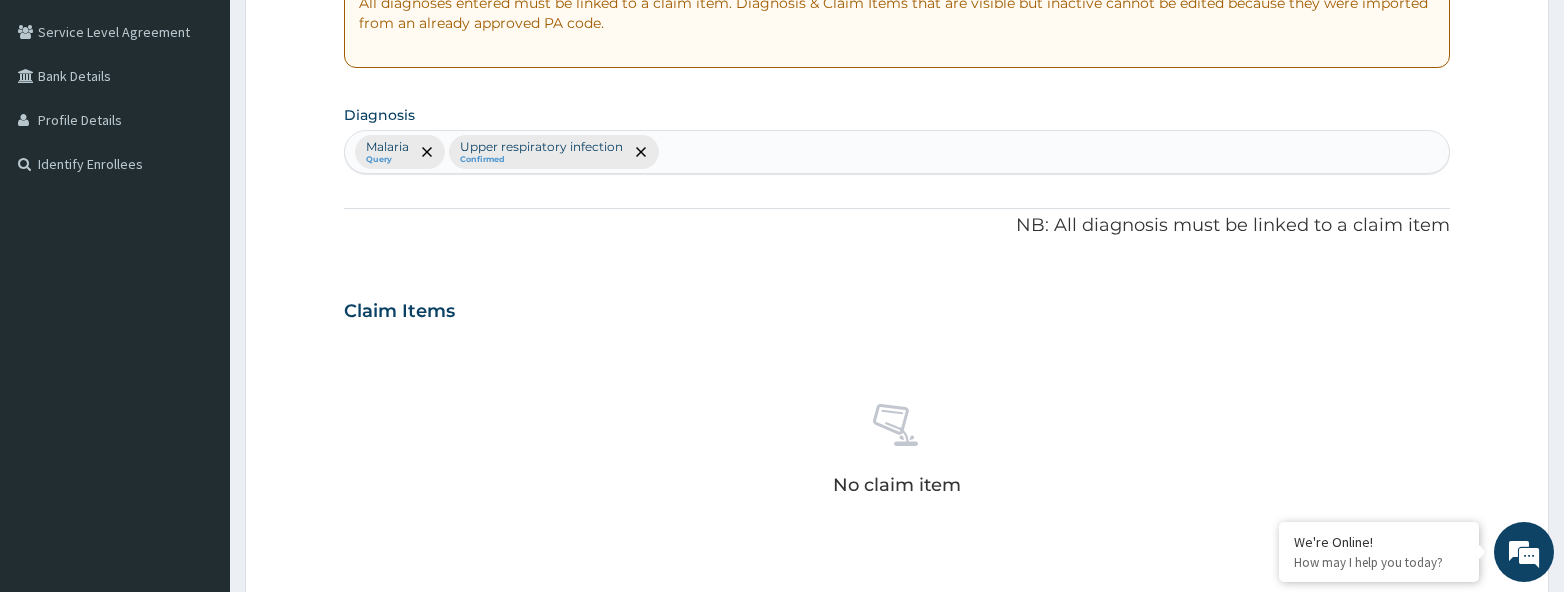 scroll, scrollTop: 412, scrollLeft: 0, axis: vertical 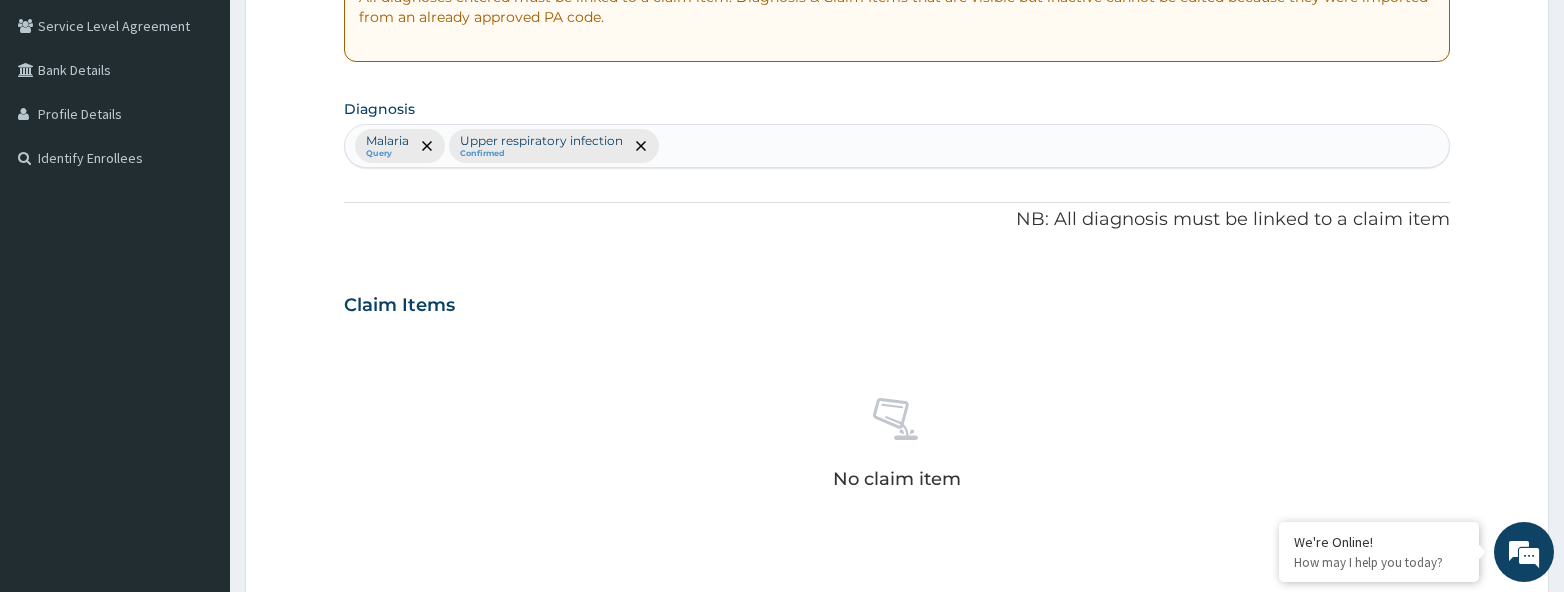 click on "Malaria Query Upper respiratory infection Confirmed" at bounding box center [897, 146] 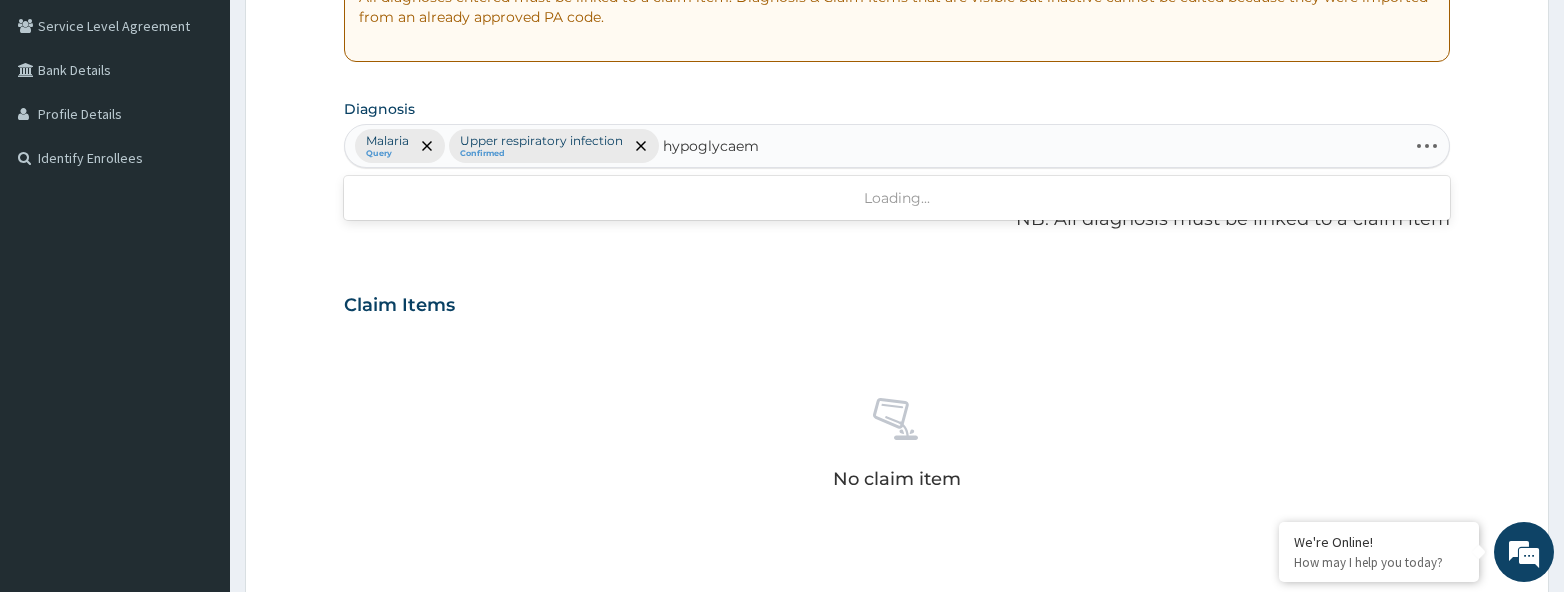 type on "hypoglycaemia" 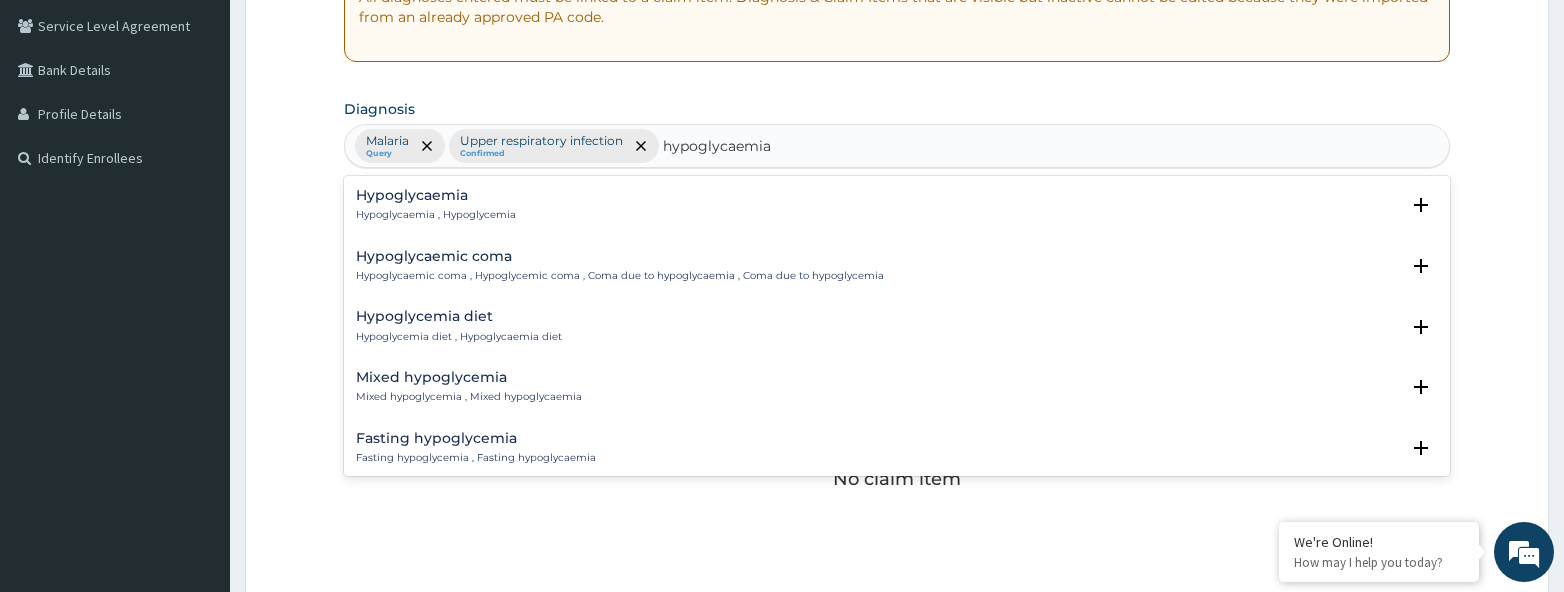 click on "Hypoglycaemia , Hypoglycemia" at bounding box center [436, 215] 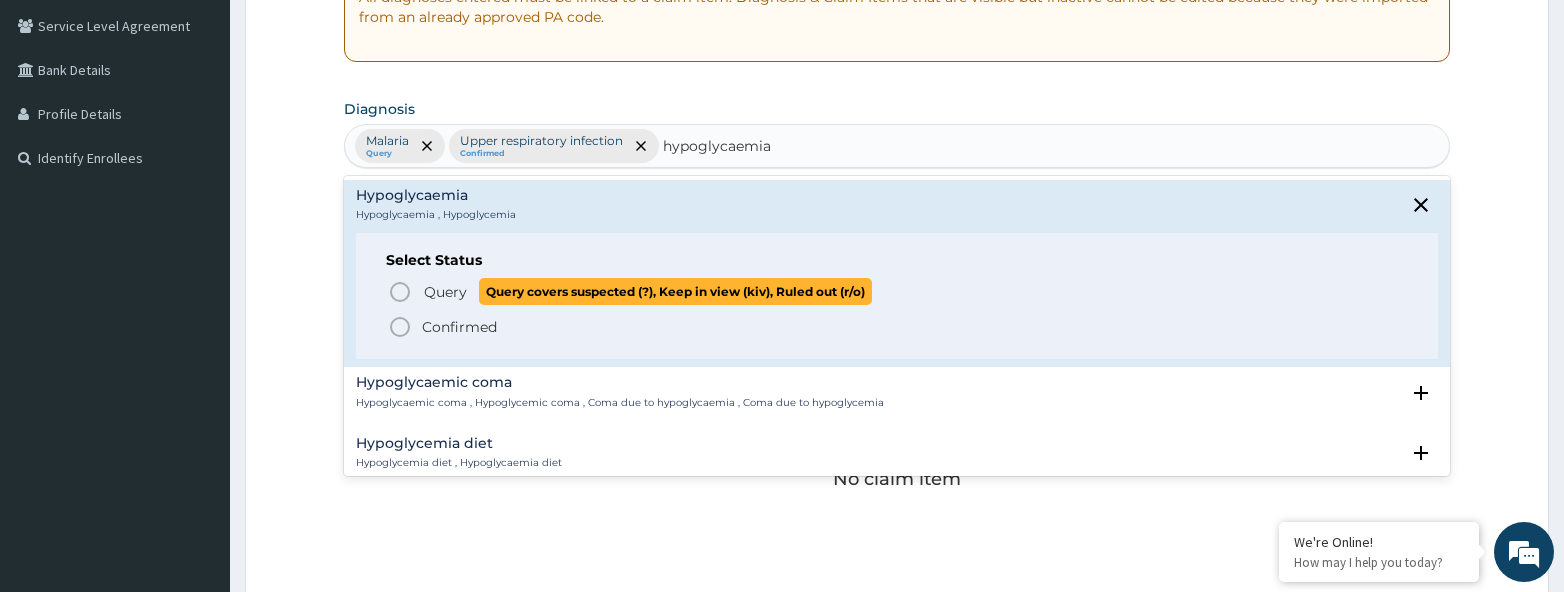 click on "Query" at bounding box center [445, 292] 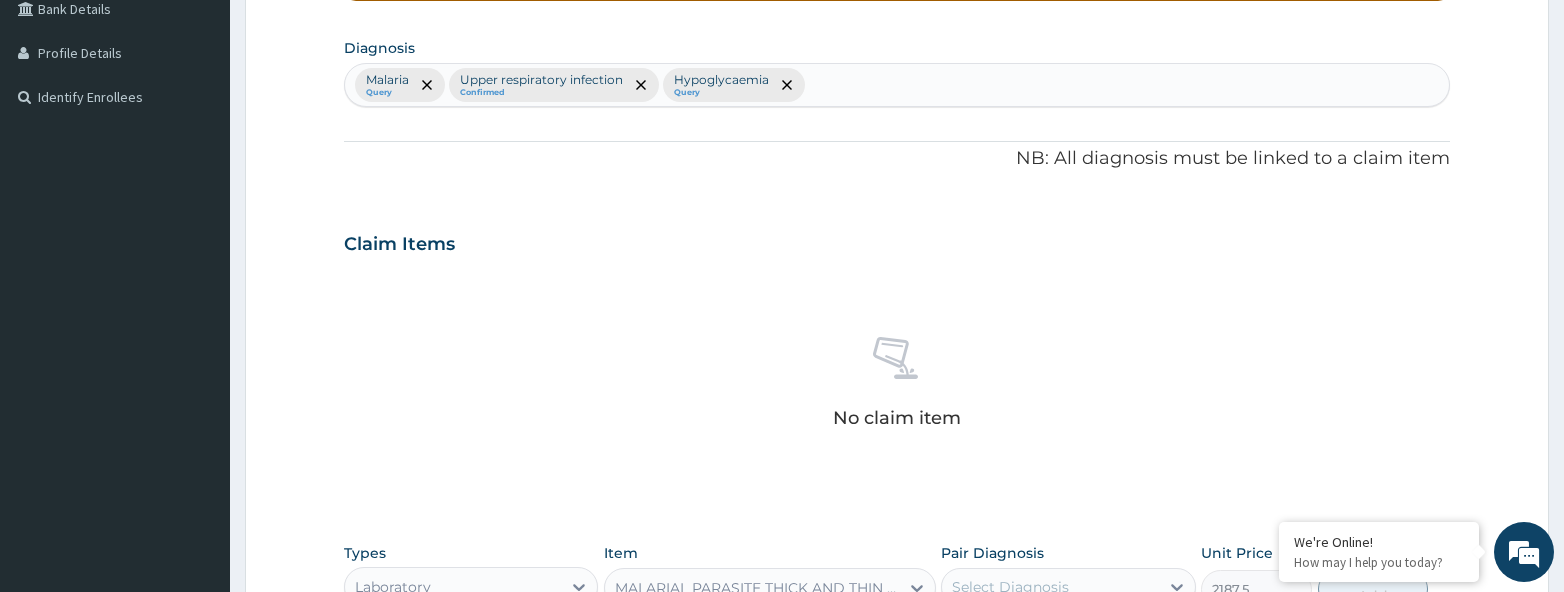 scroll, scrollTop: 461, scrollLeft: 0, axis: vertical 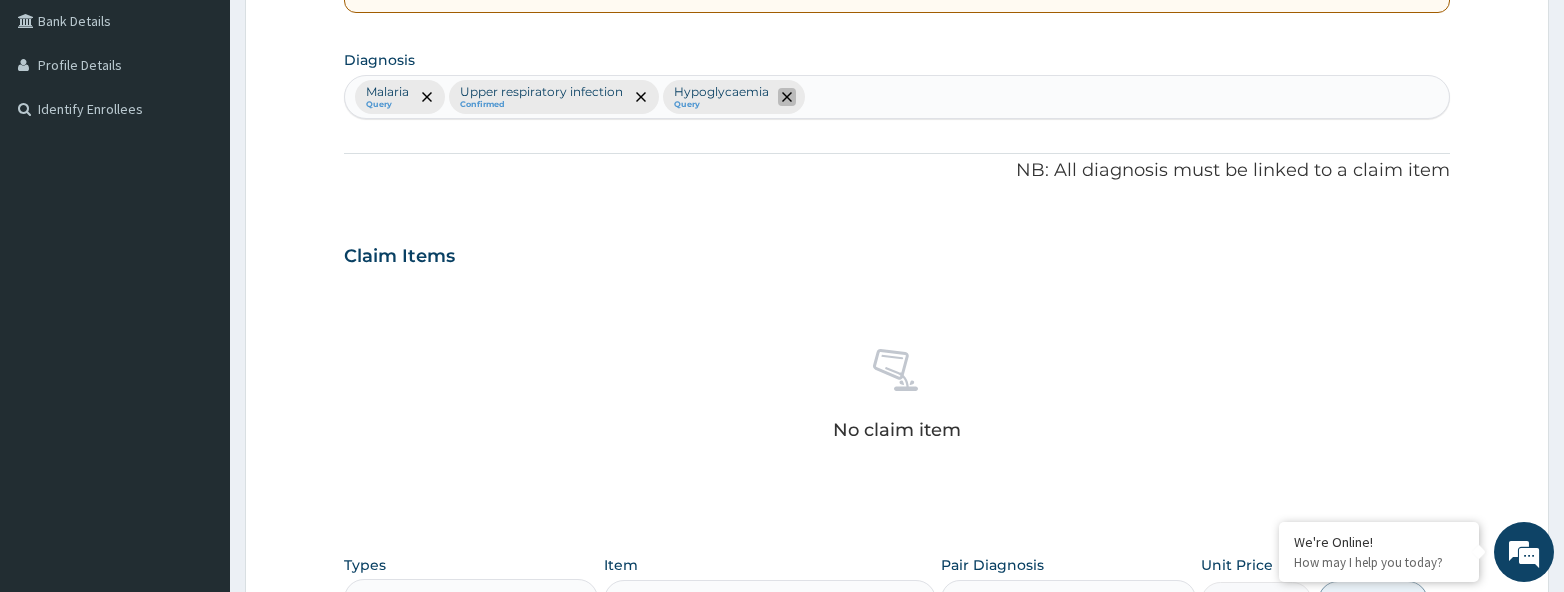 click 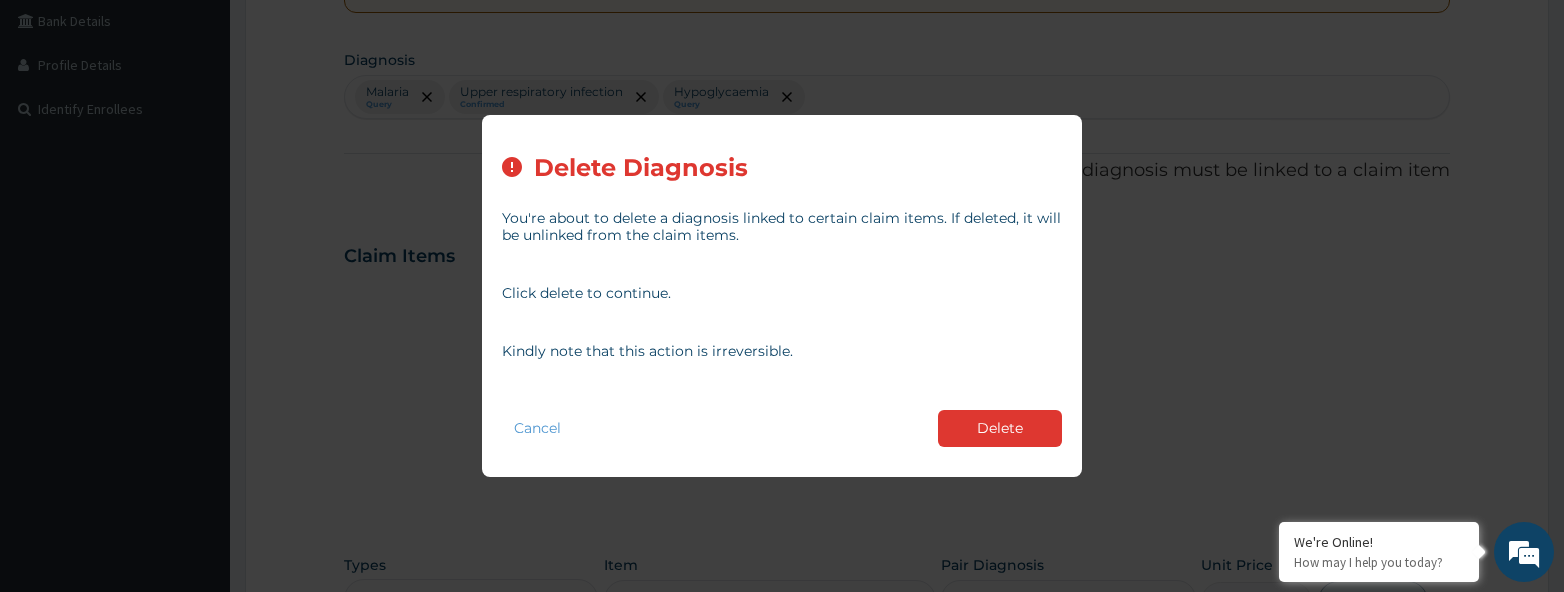 click on "Cancel Delete" at bounding box center (782, 428) 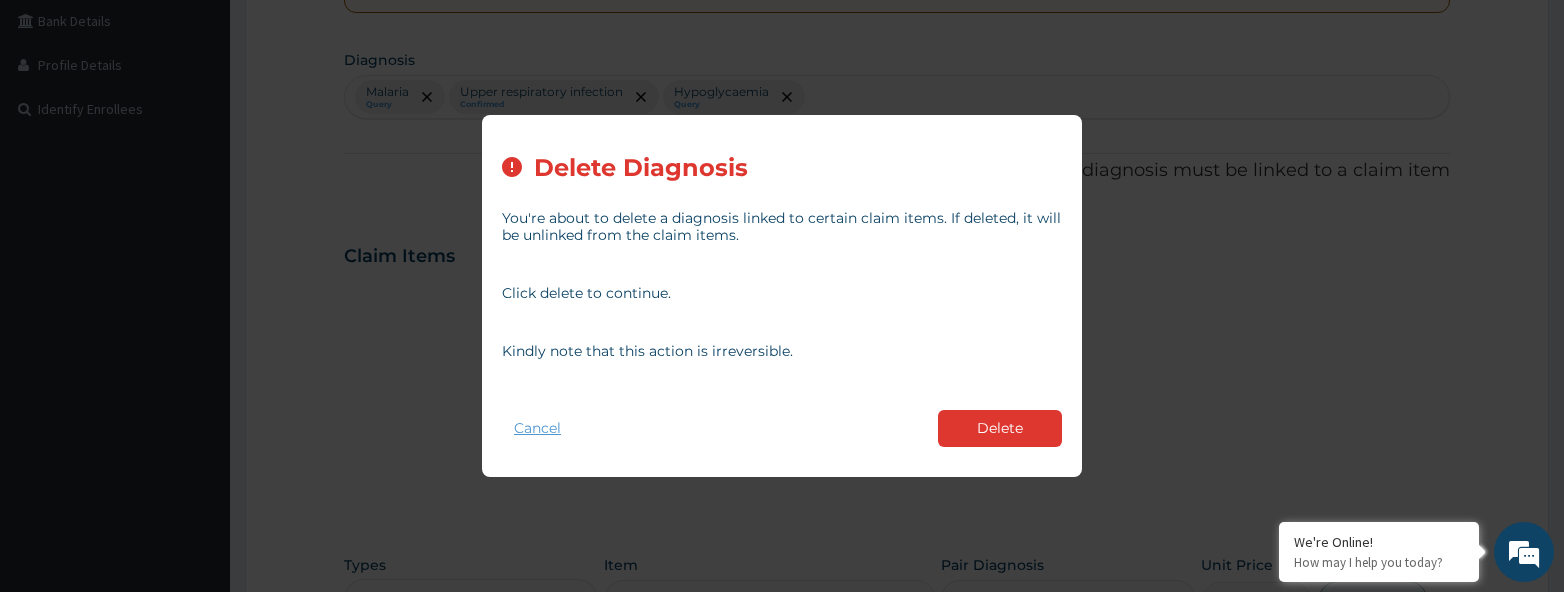 click on "Cancel" at bounding box center [537, 428] 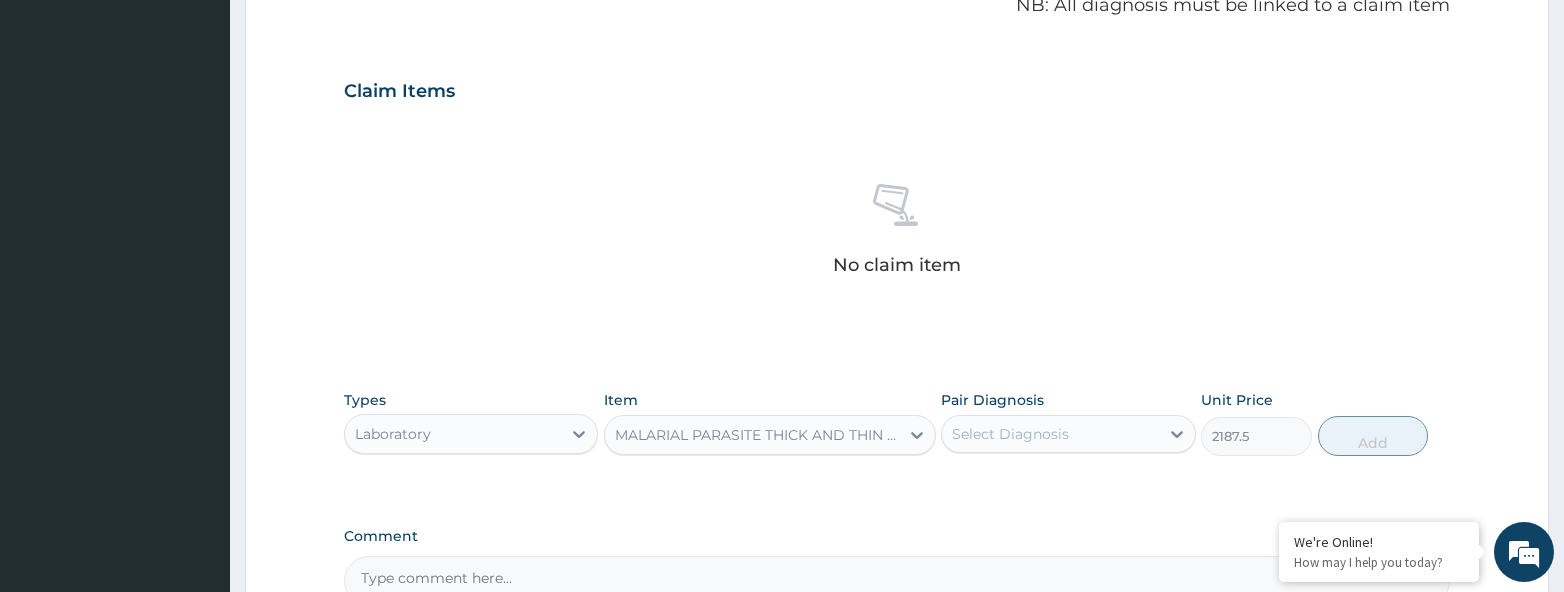 scroll, scrollTop: 627, scrollLeft: 0, axis: vertical 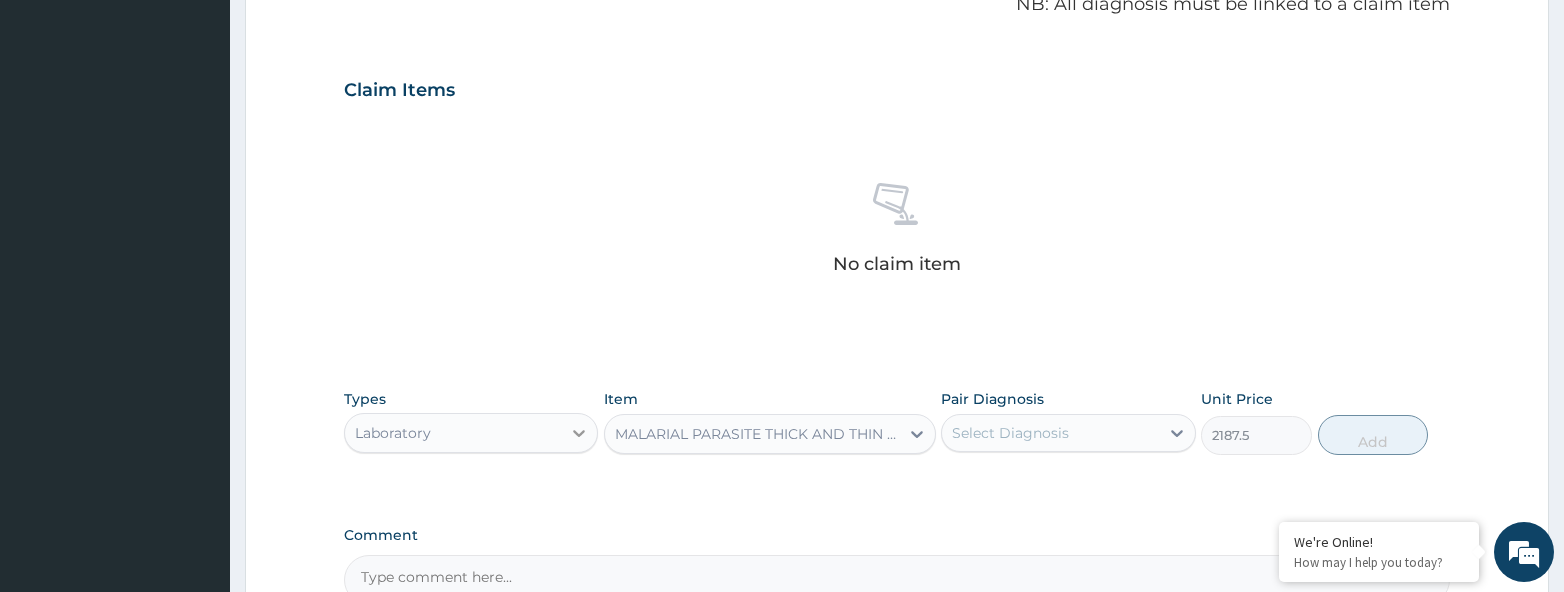 click 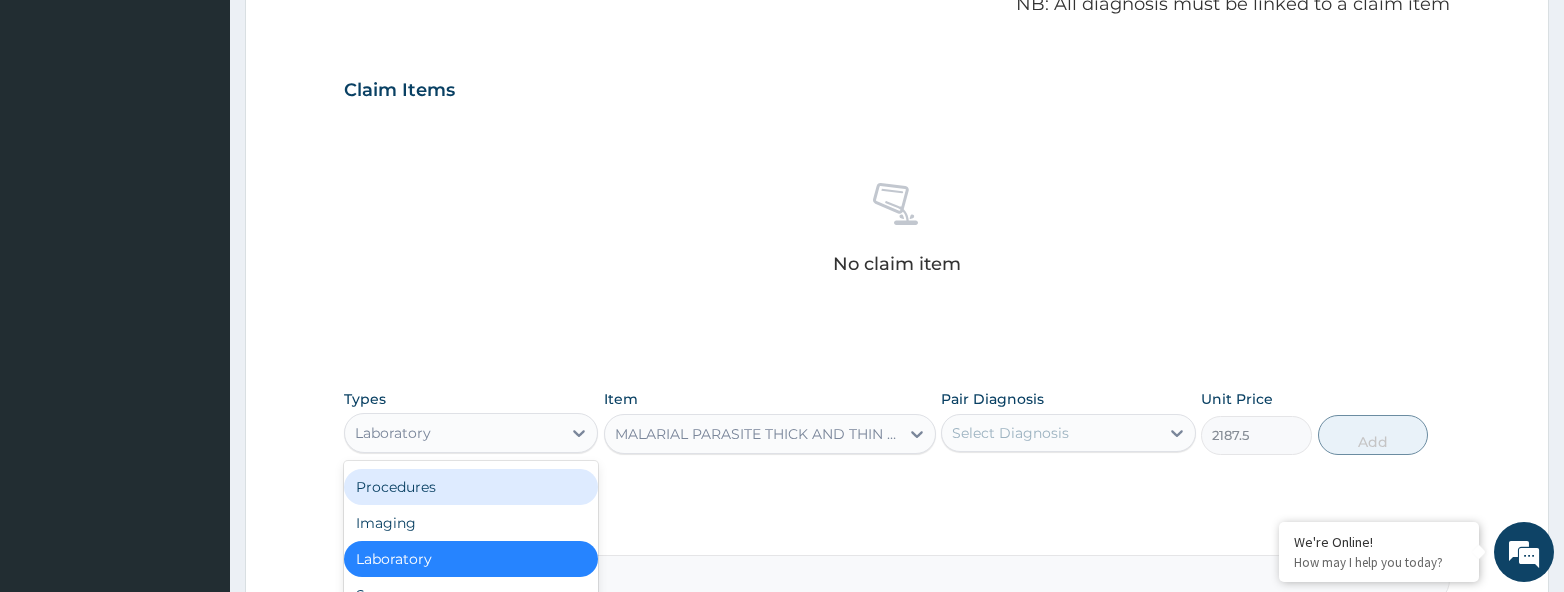 scroll, scrollTop: 68, scrollLeft: 0, axis: vertical 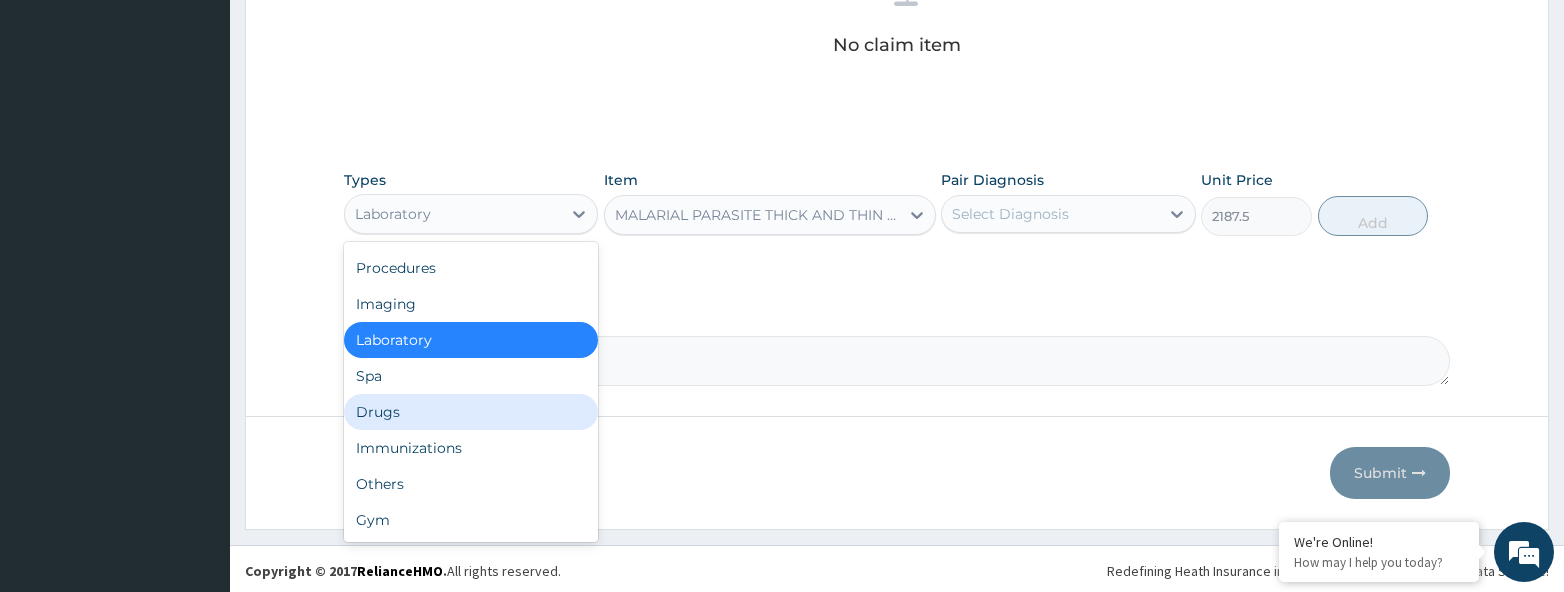 click on "Drugs" at bounding box center (471, 412) 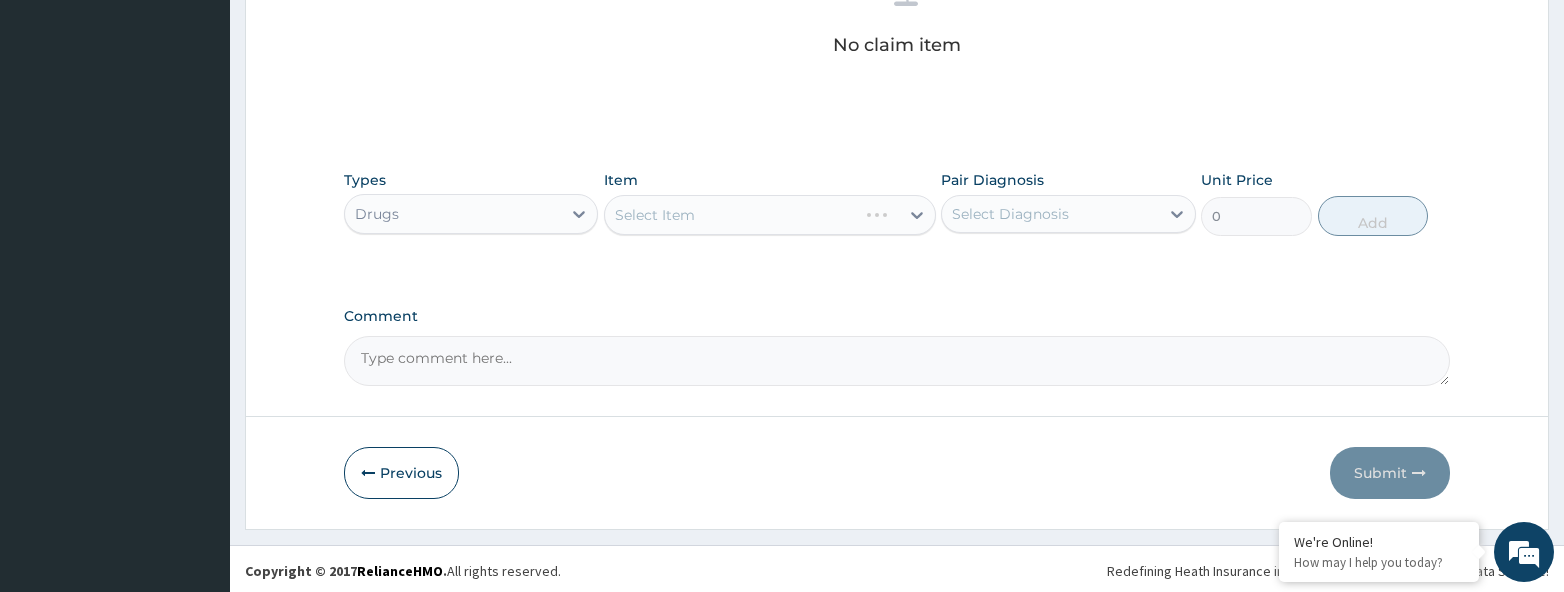 click on "Select Item" at bounding box center [770, 215] 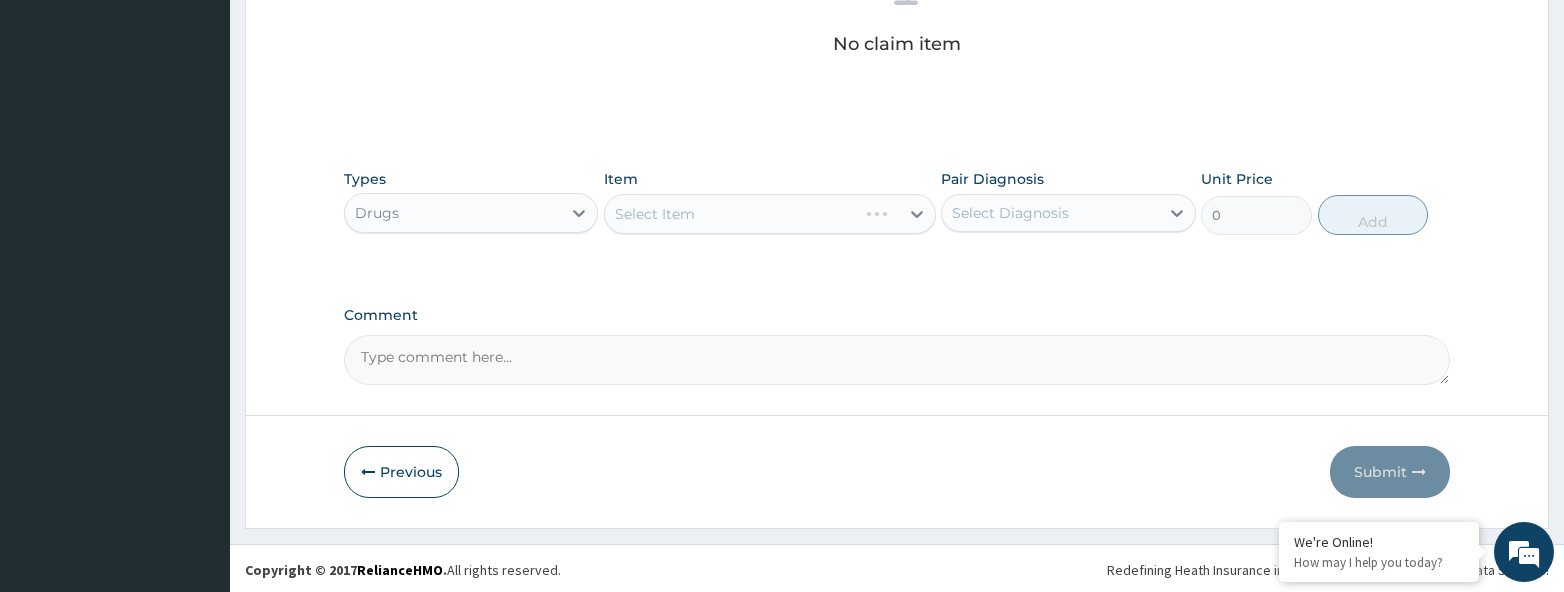 scroll, scrollTop: 846, scrollLeft: 0, axis: vertical 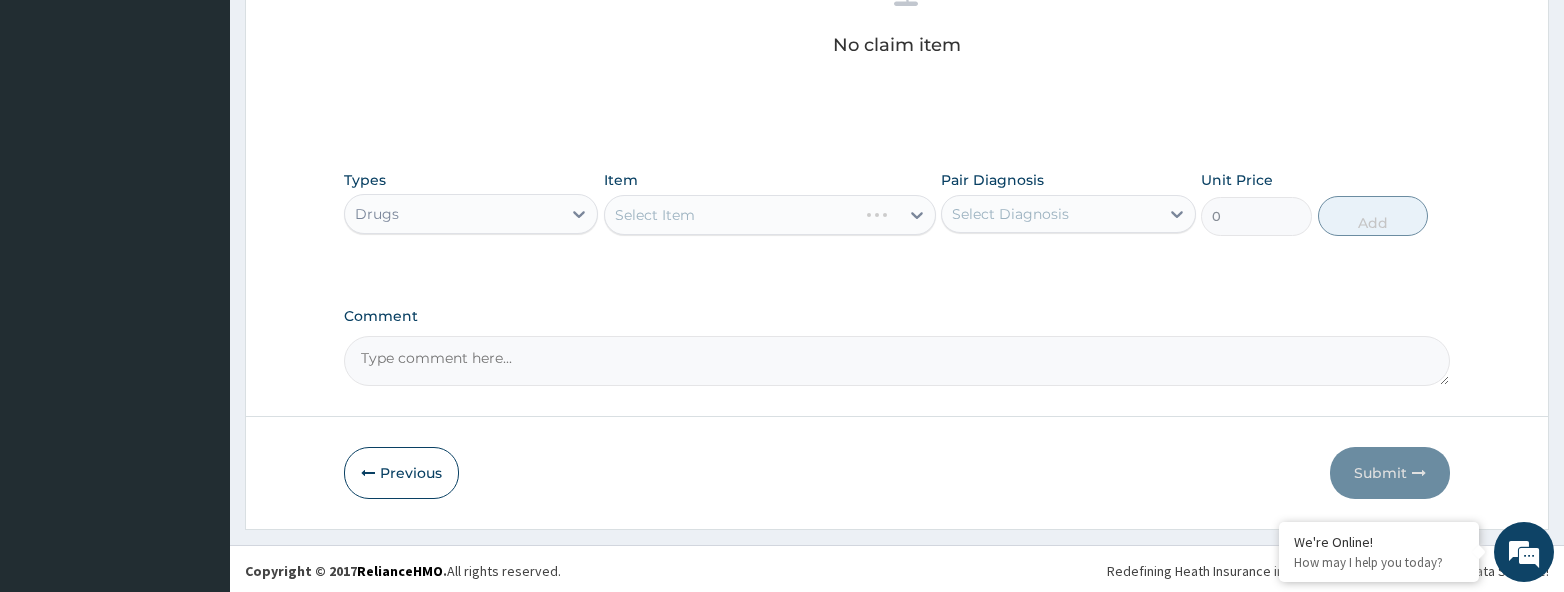 click on "Select Item" at bounding box center (770, 215) 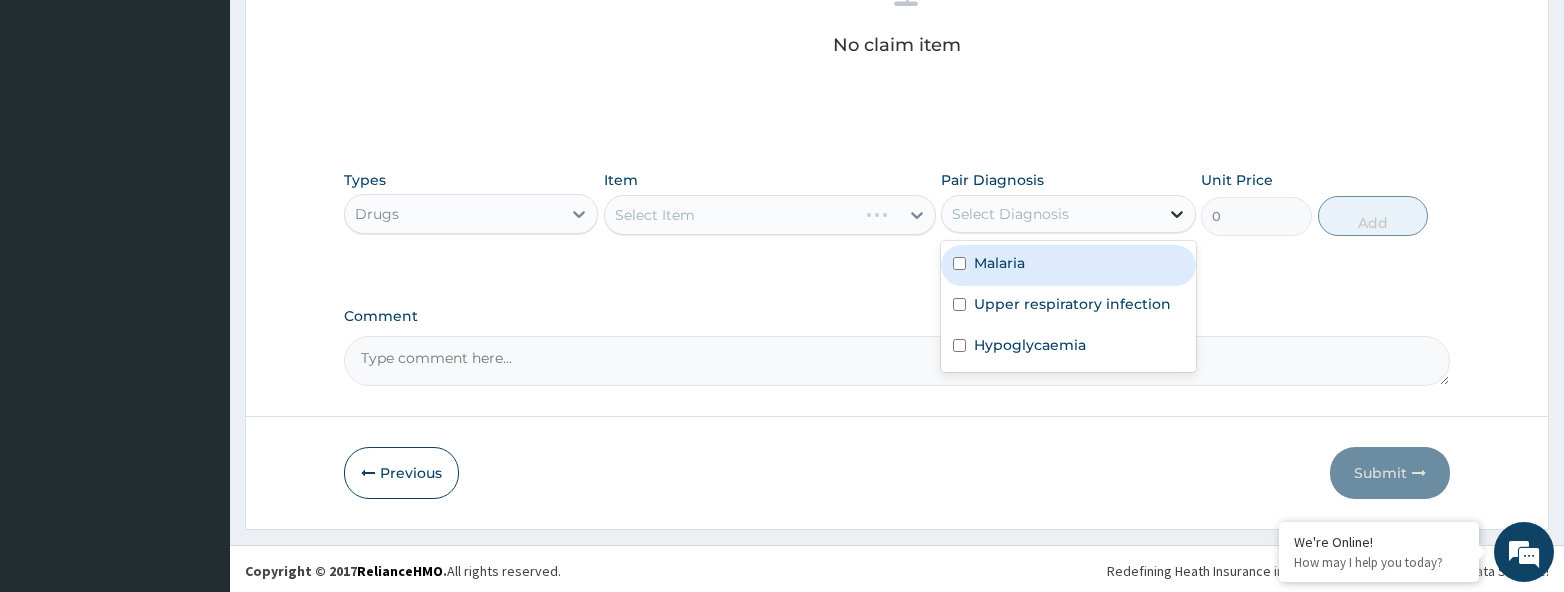 click 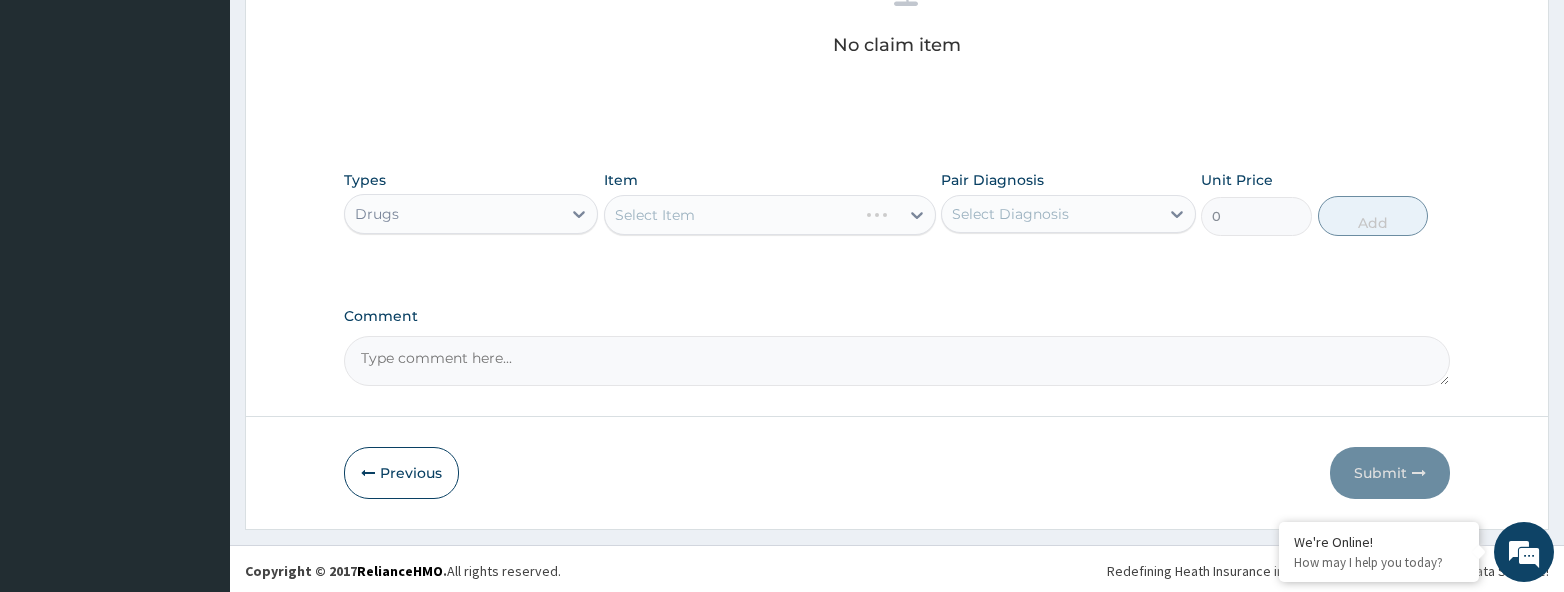 click on "Select Item" at bounding box center [770, 215] 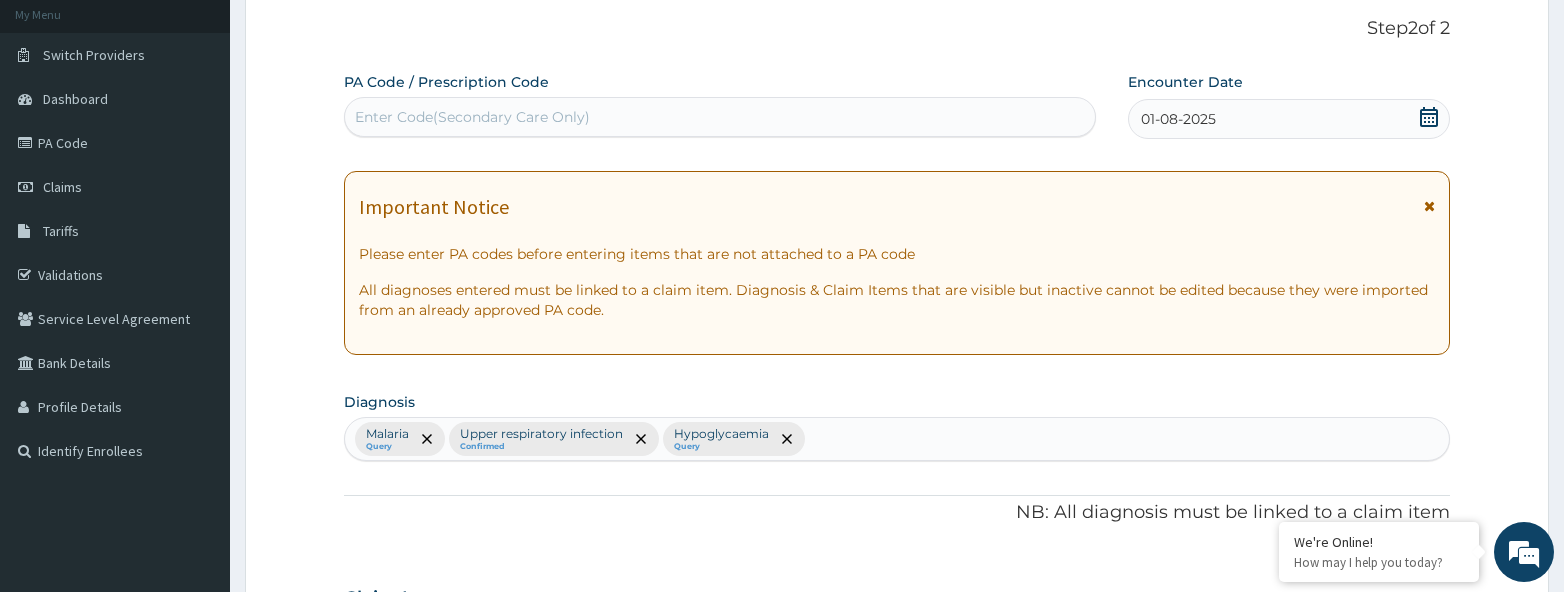scroll, scrollTop: 71, scrollLeft: 0, axis: vertical 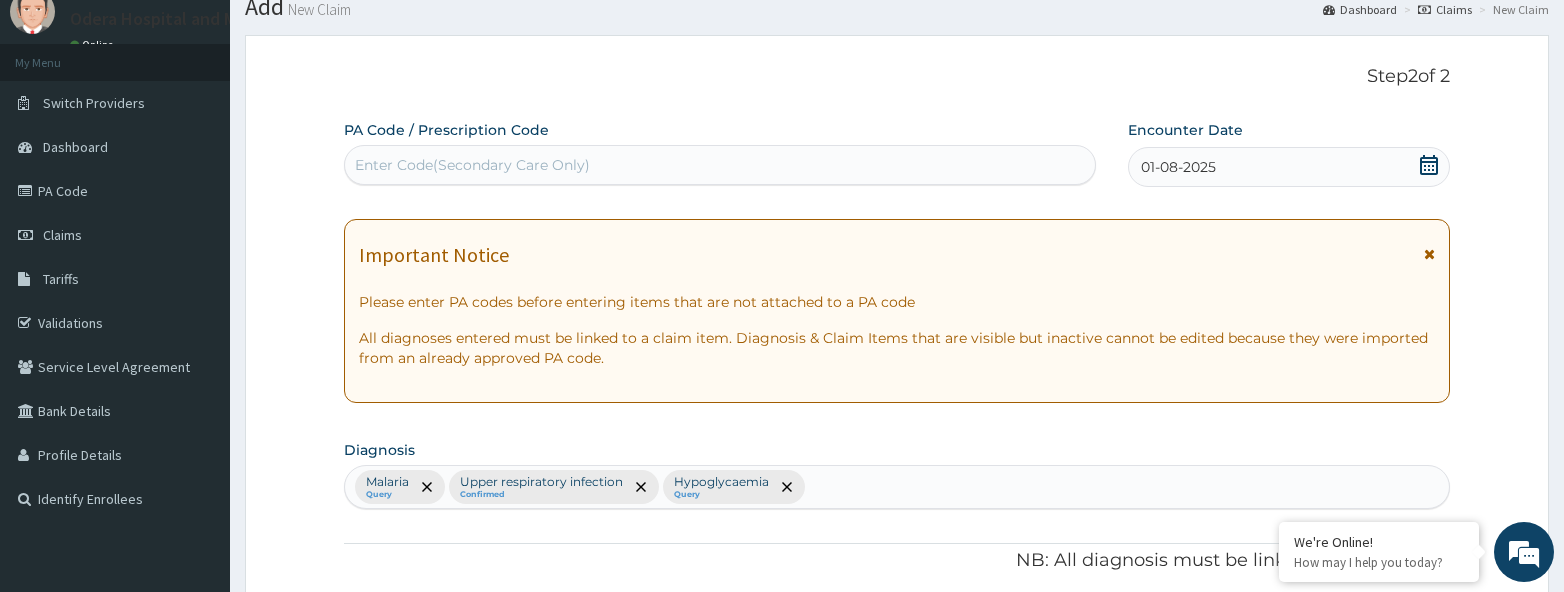 click on "Enter Code(Secondary Care Only)" at bounding box center (472, 165) 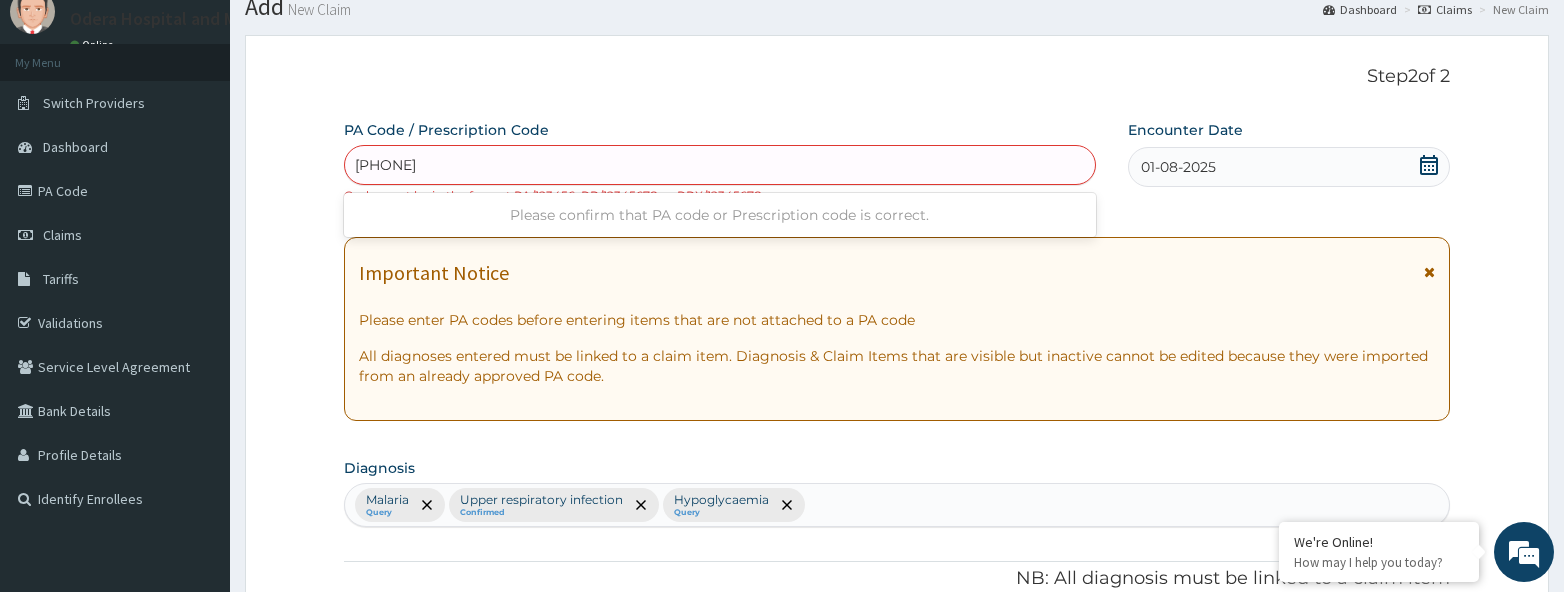 type on "23232323233223" 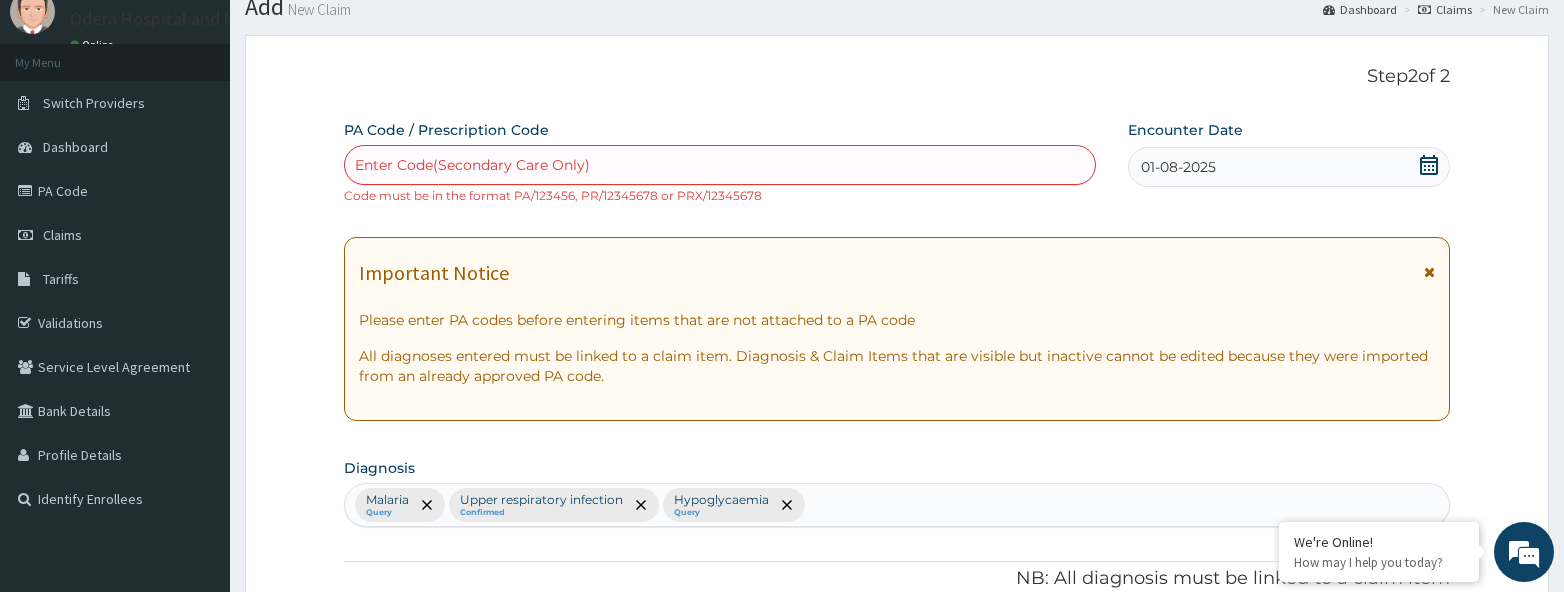 click on "Step  2  of 2" at bounding box center [897, 77] 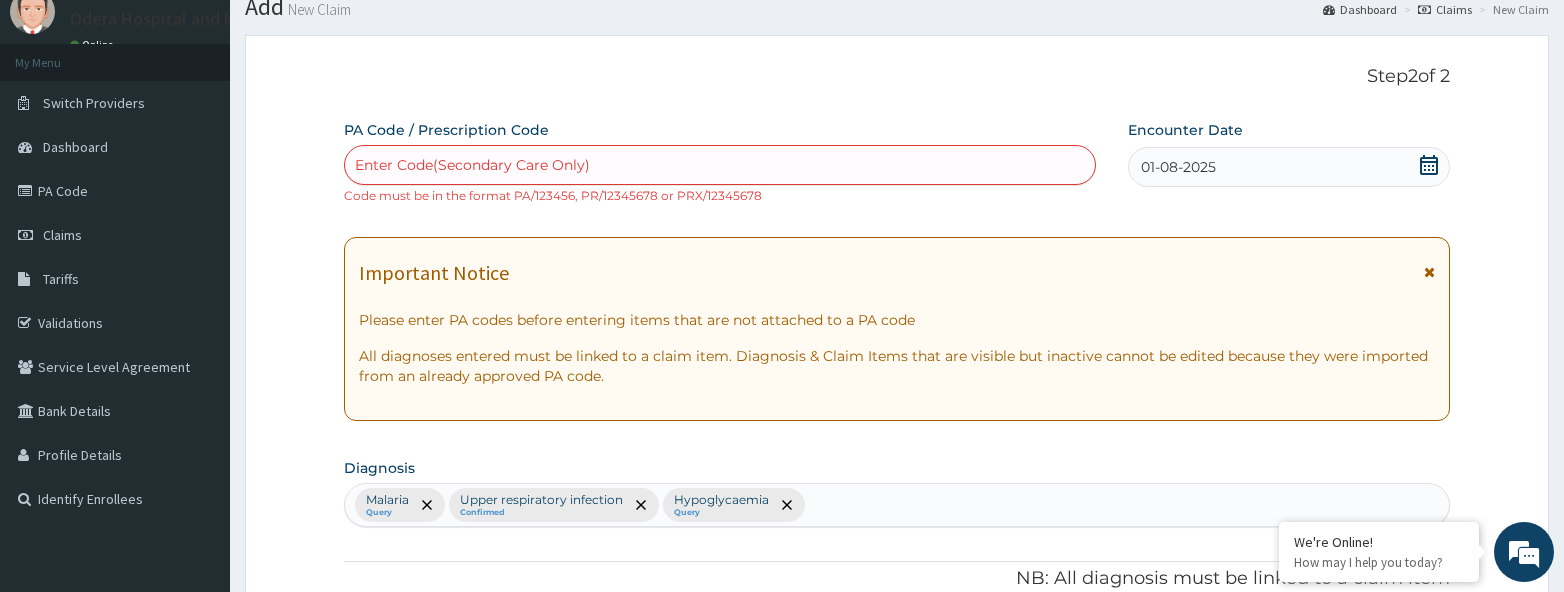 drag, startPoint x: 546, startPoint y: 130, endPoint x: 546, endPoint y: 516, distance: 386 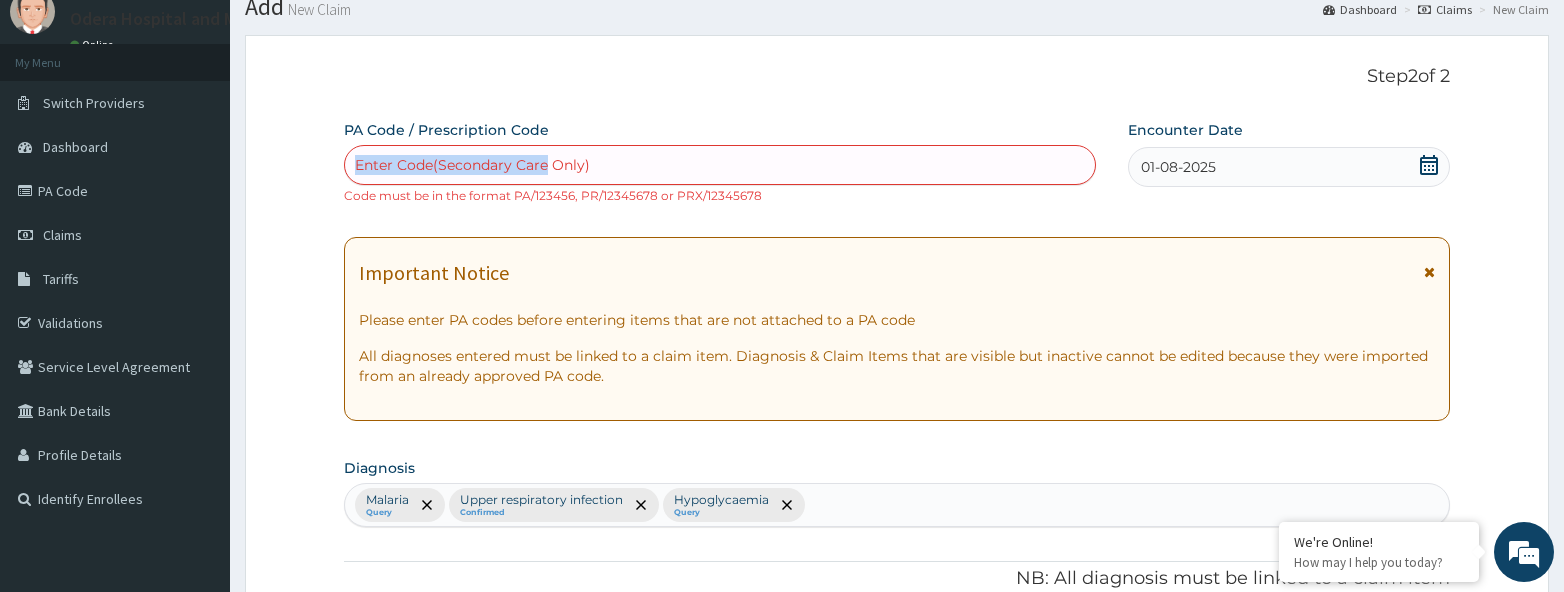 click on "PA Code / Prescription Code Enter Code(Secondary Care Only) Code must be in the format PA/123456, PR/12345678 or PRX/12345678" at bounding box center (720, 162) 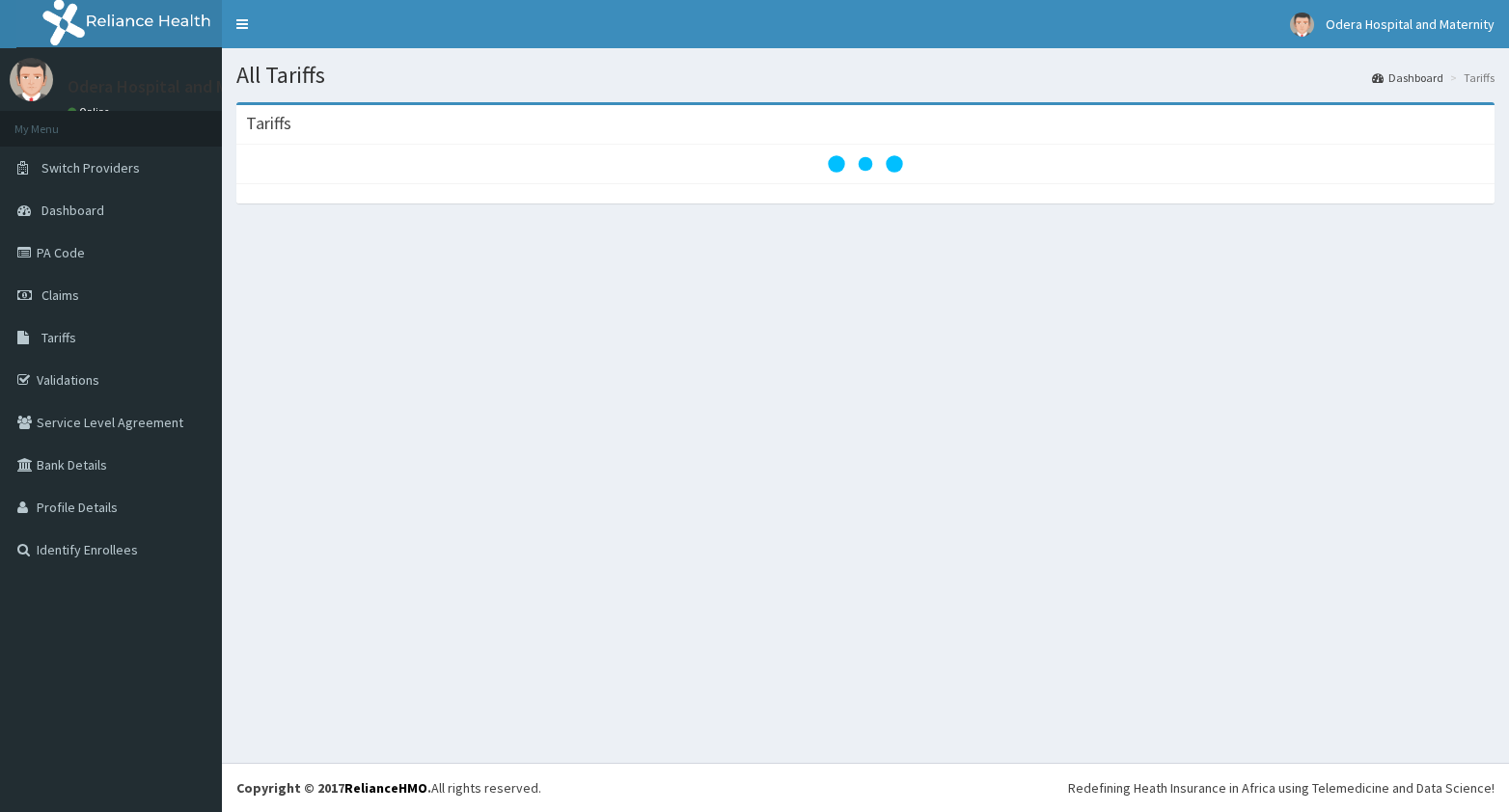 scroll, scrollTop: 0, scrollLeft: 0, axis: both 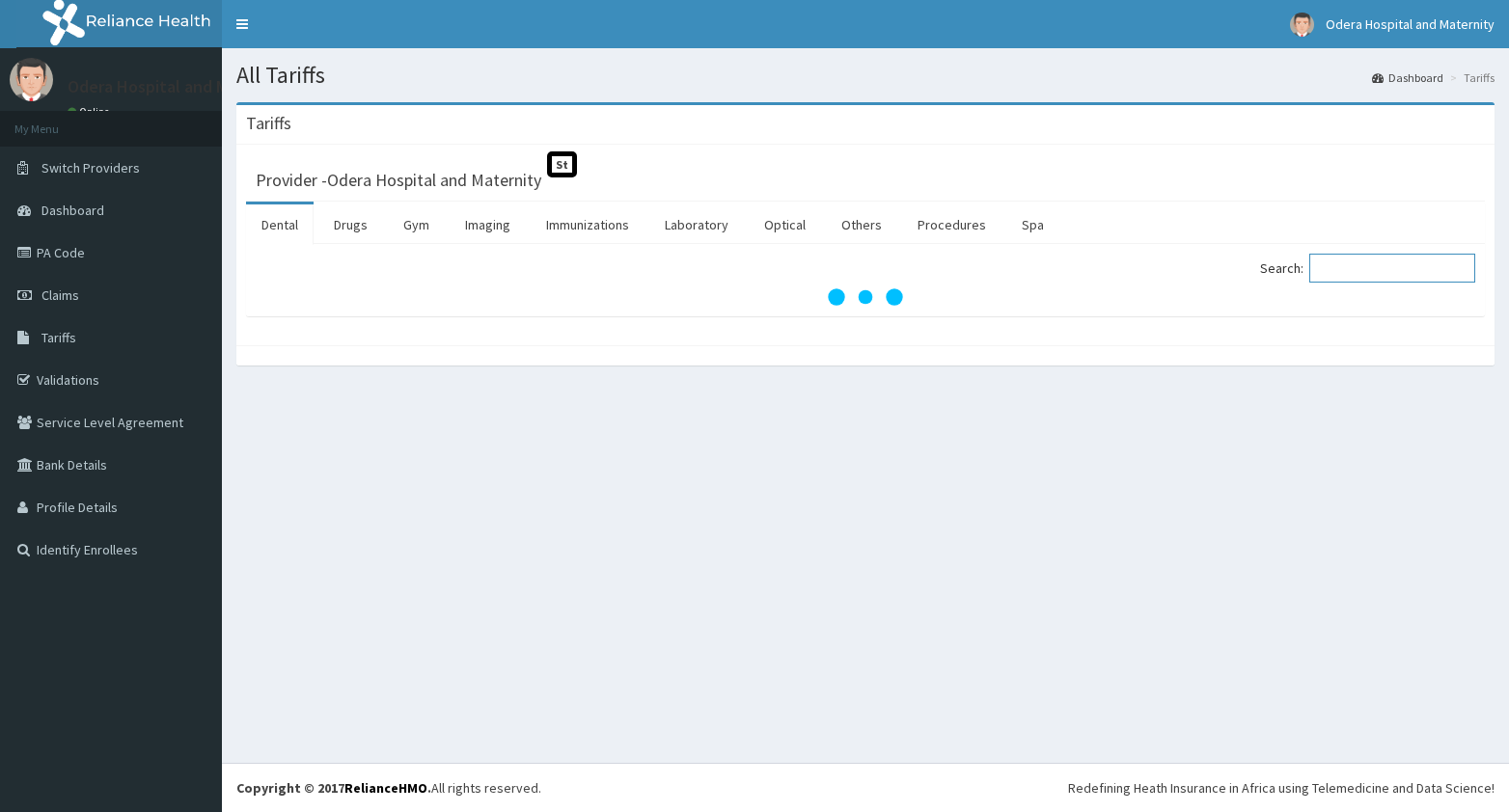 click on "Search:" at bounding box center [1392, 268] 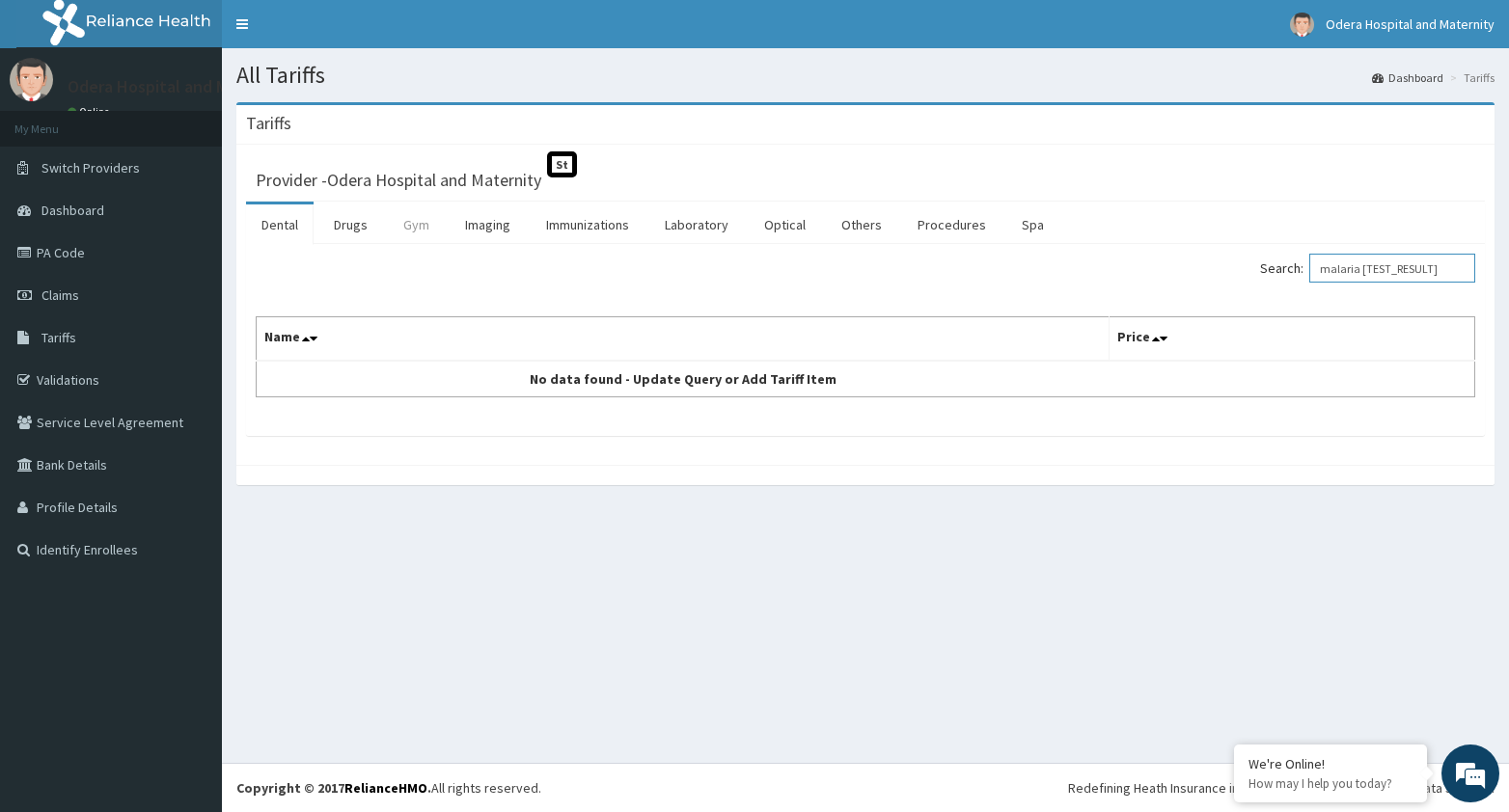 scroll, scrollTop: 0, scrollLeft: 0, axis: both 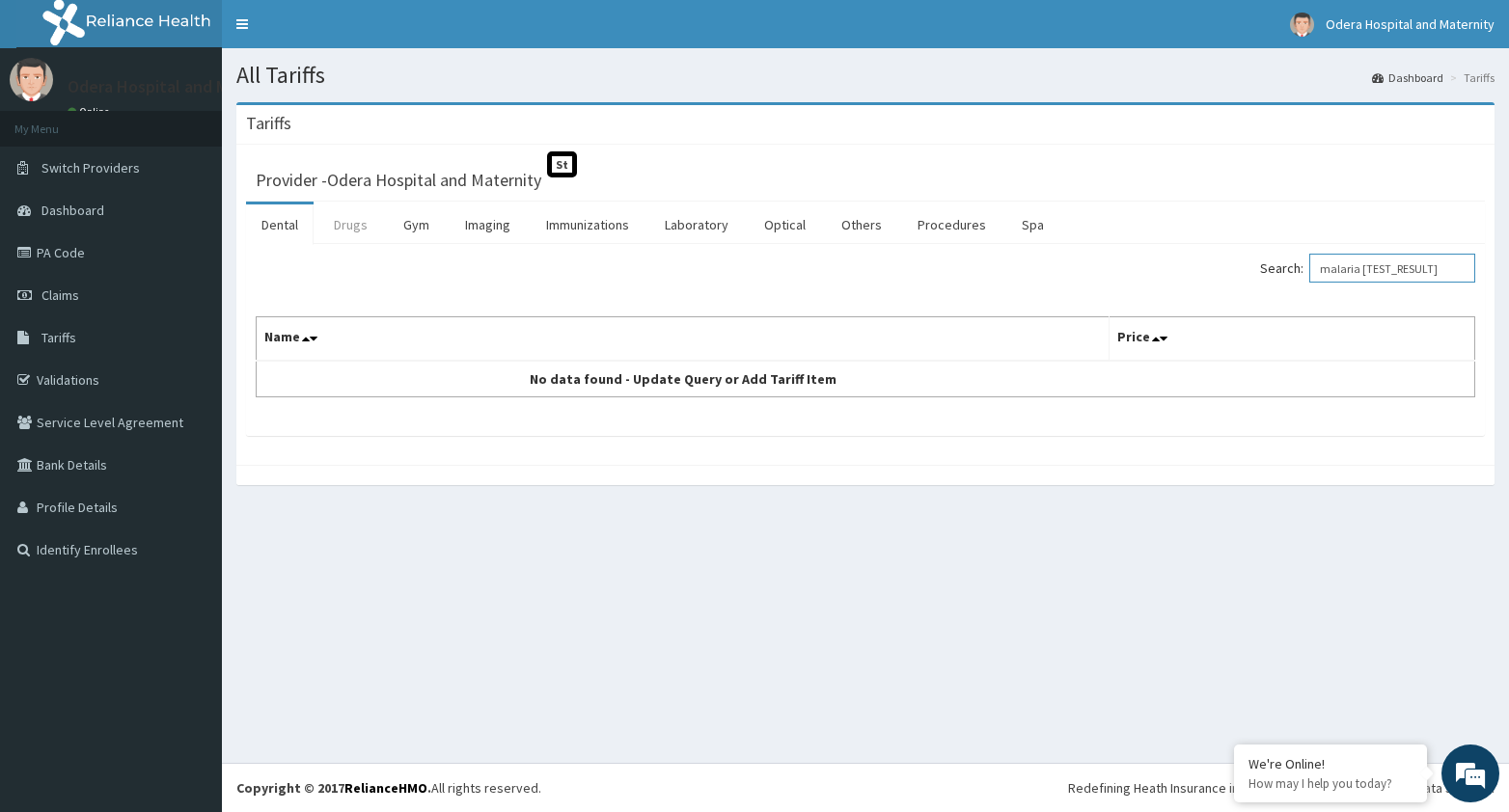 type on "malaria para" 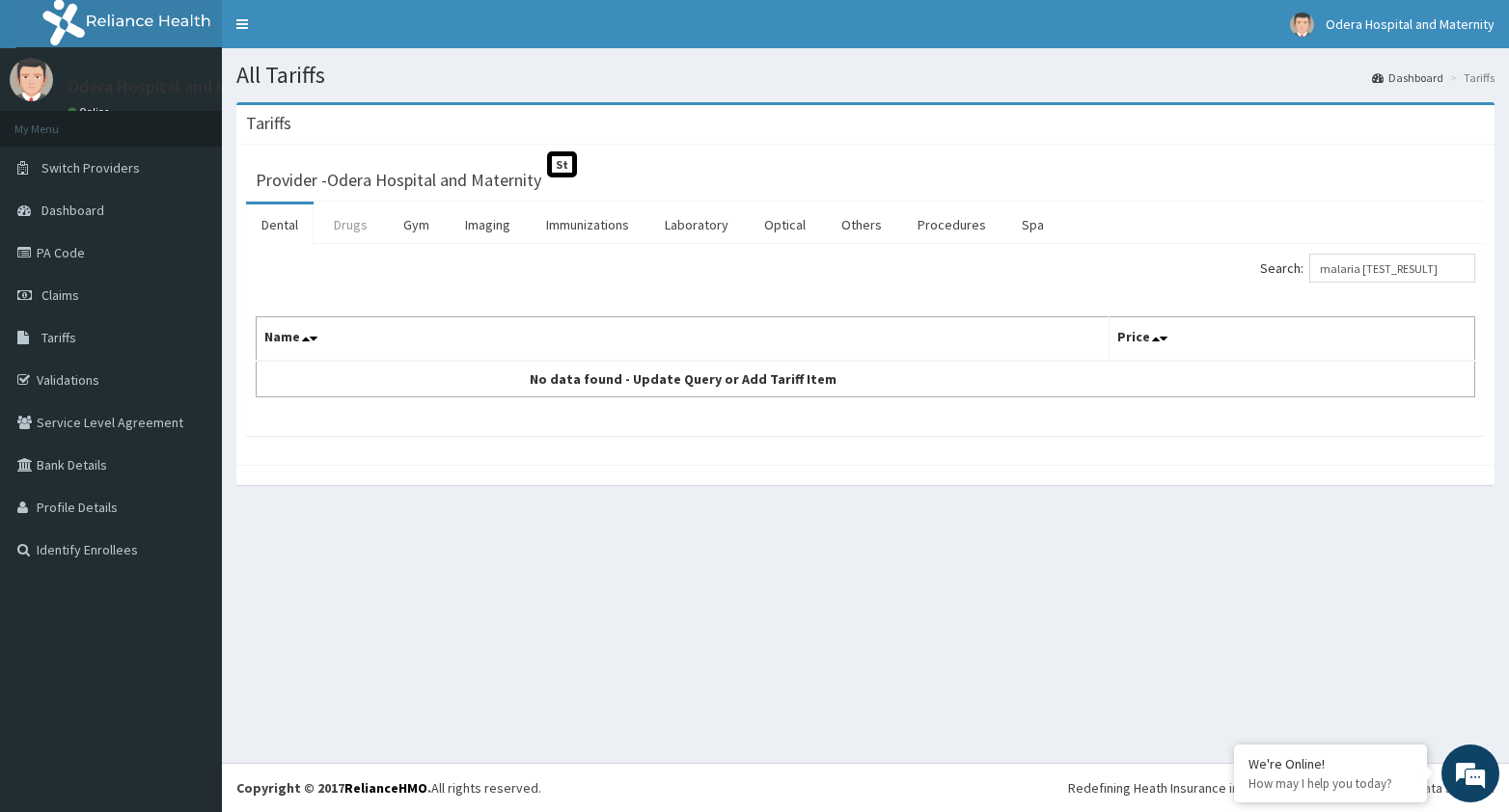 click on "Drugs" at bounding box center (350, 225) 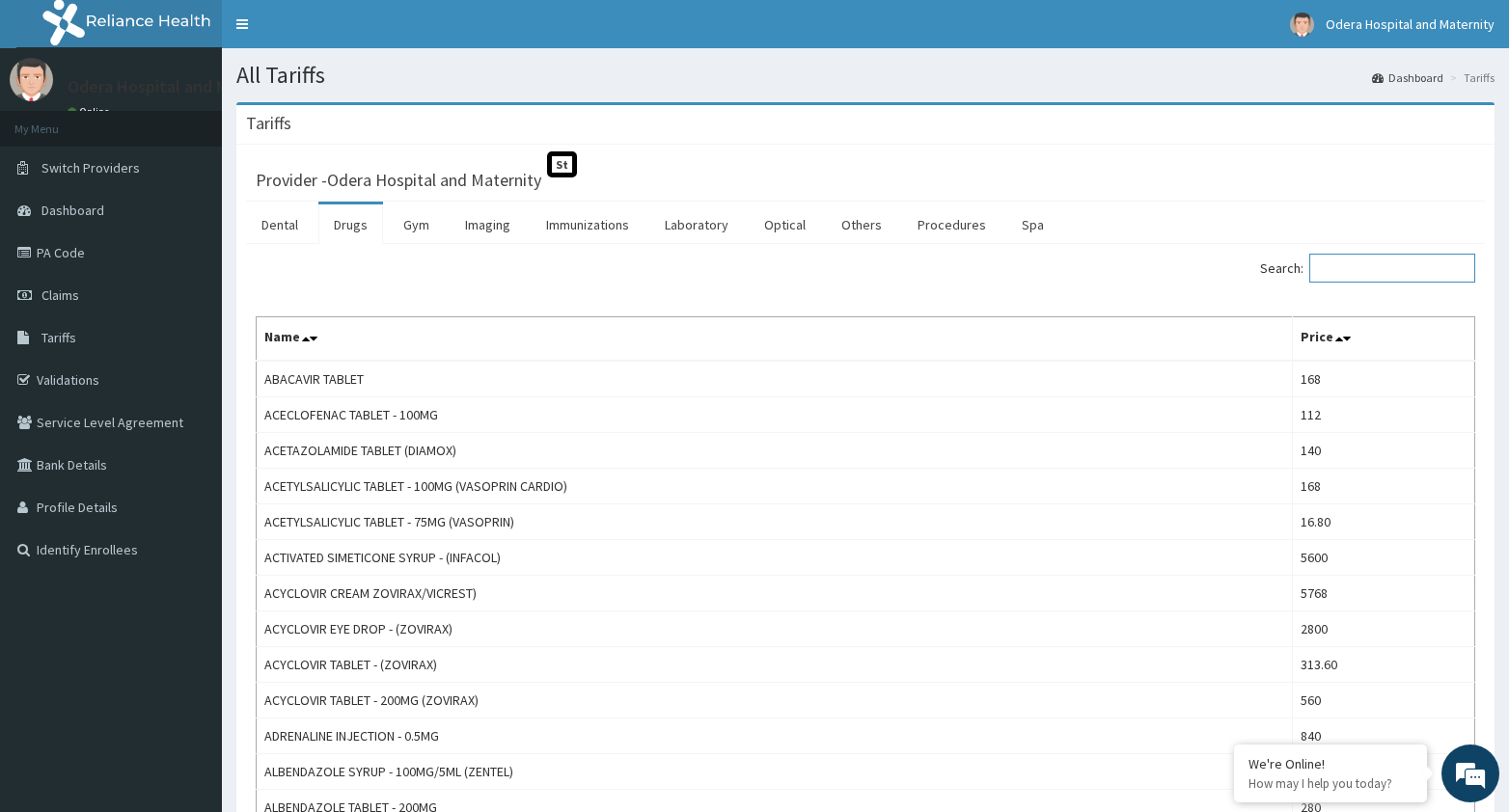 click on "Search:" at bounding box center [1392, 268] 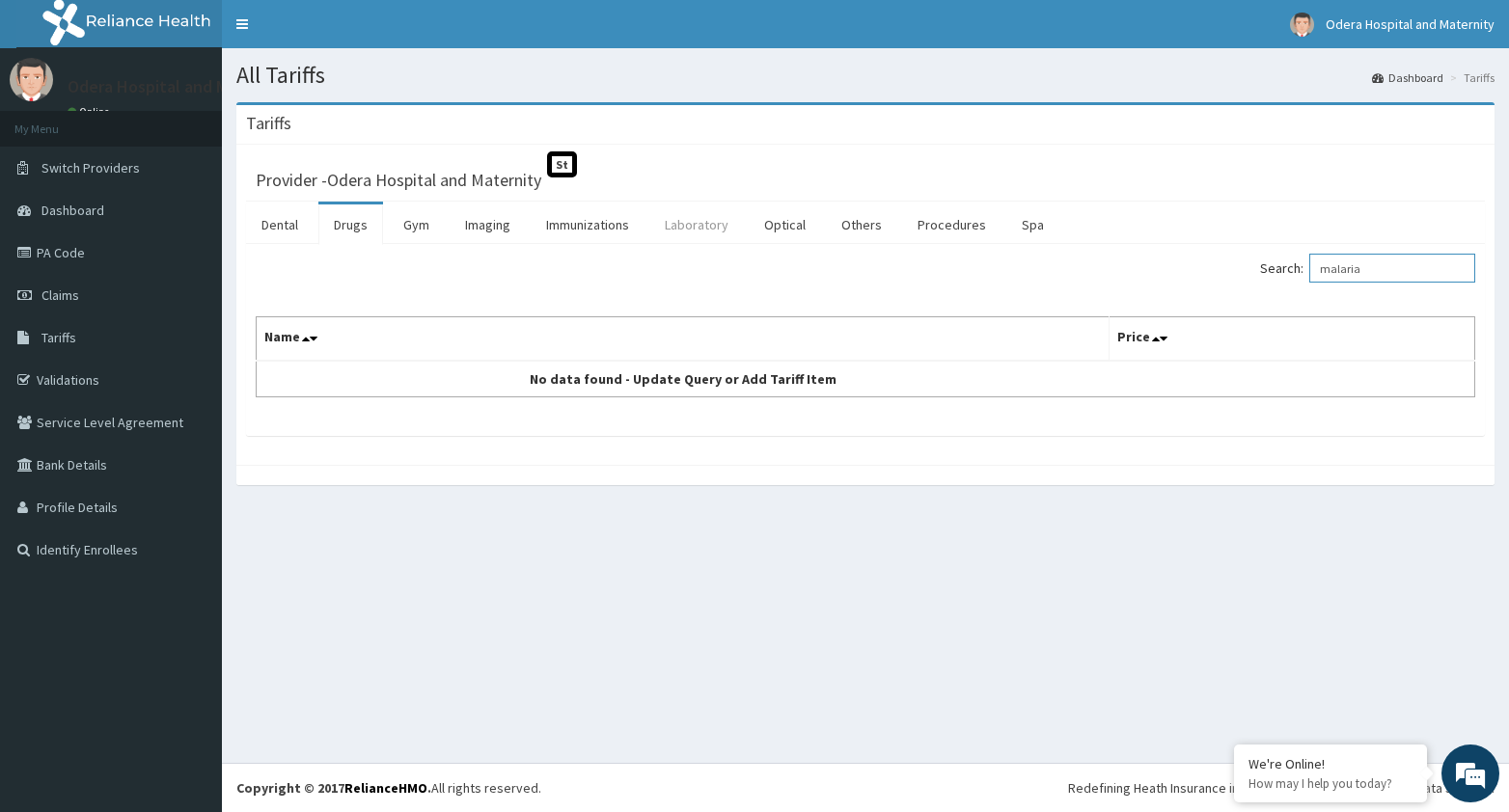 type on "malaria" 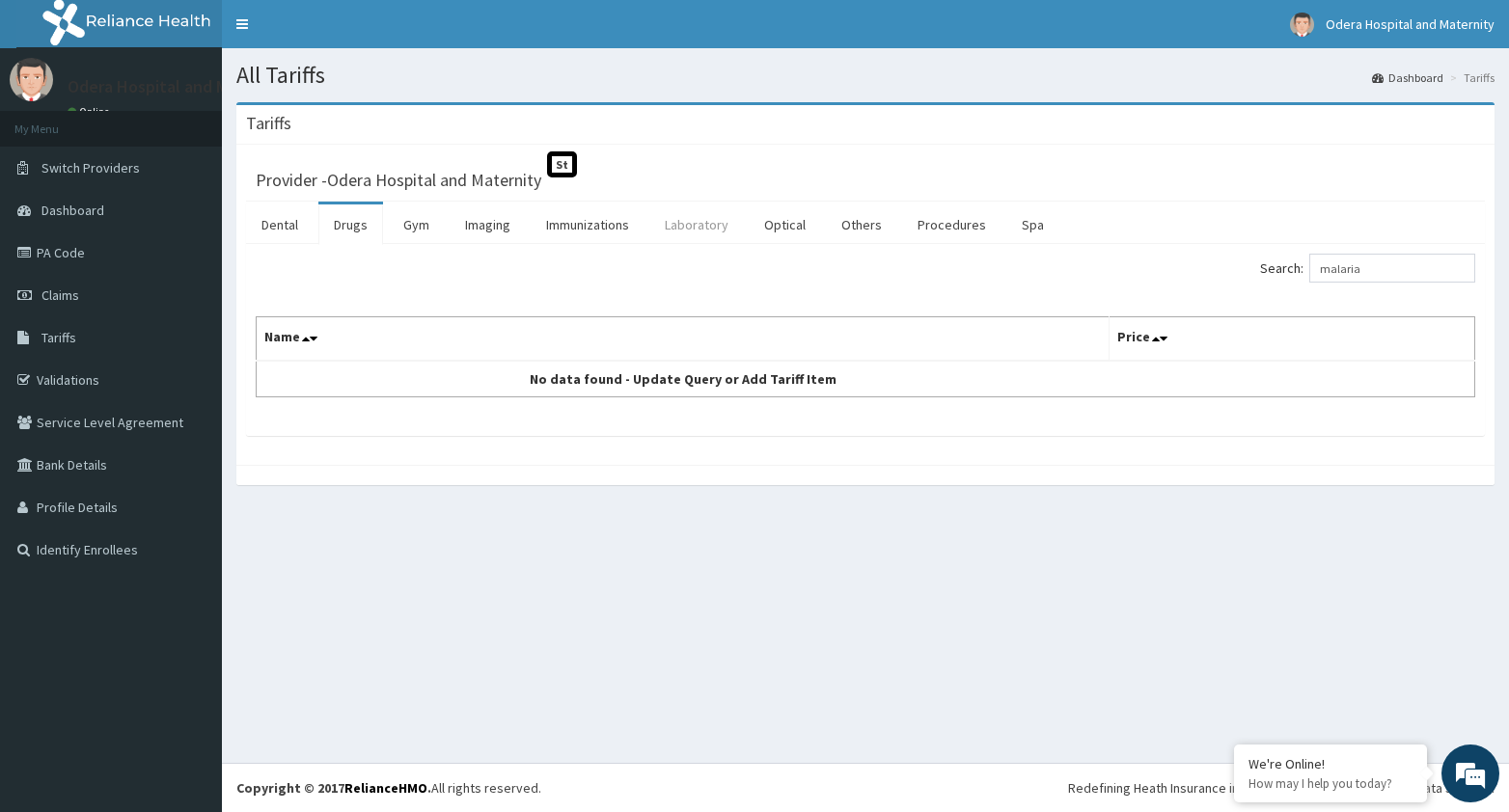 click on "Laboratory" at bounding box center (697, 225) 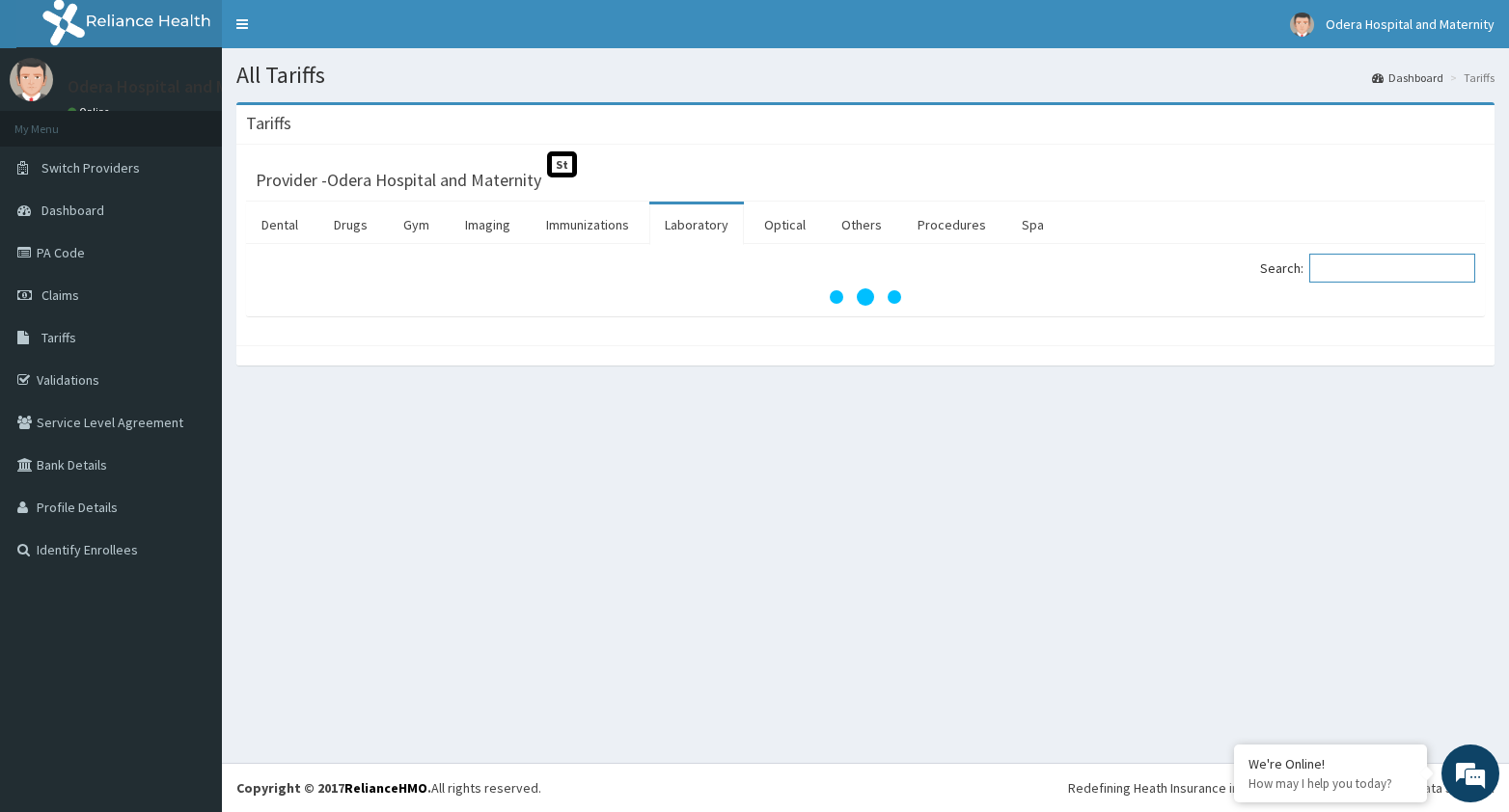 click on "Search:" at bounding box center [1392, 268] 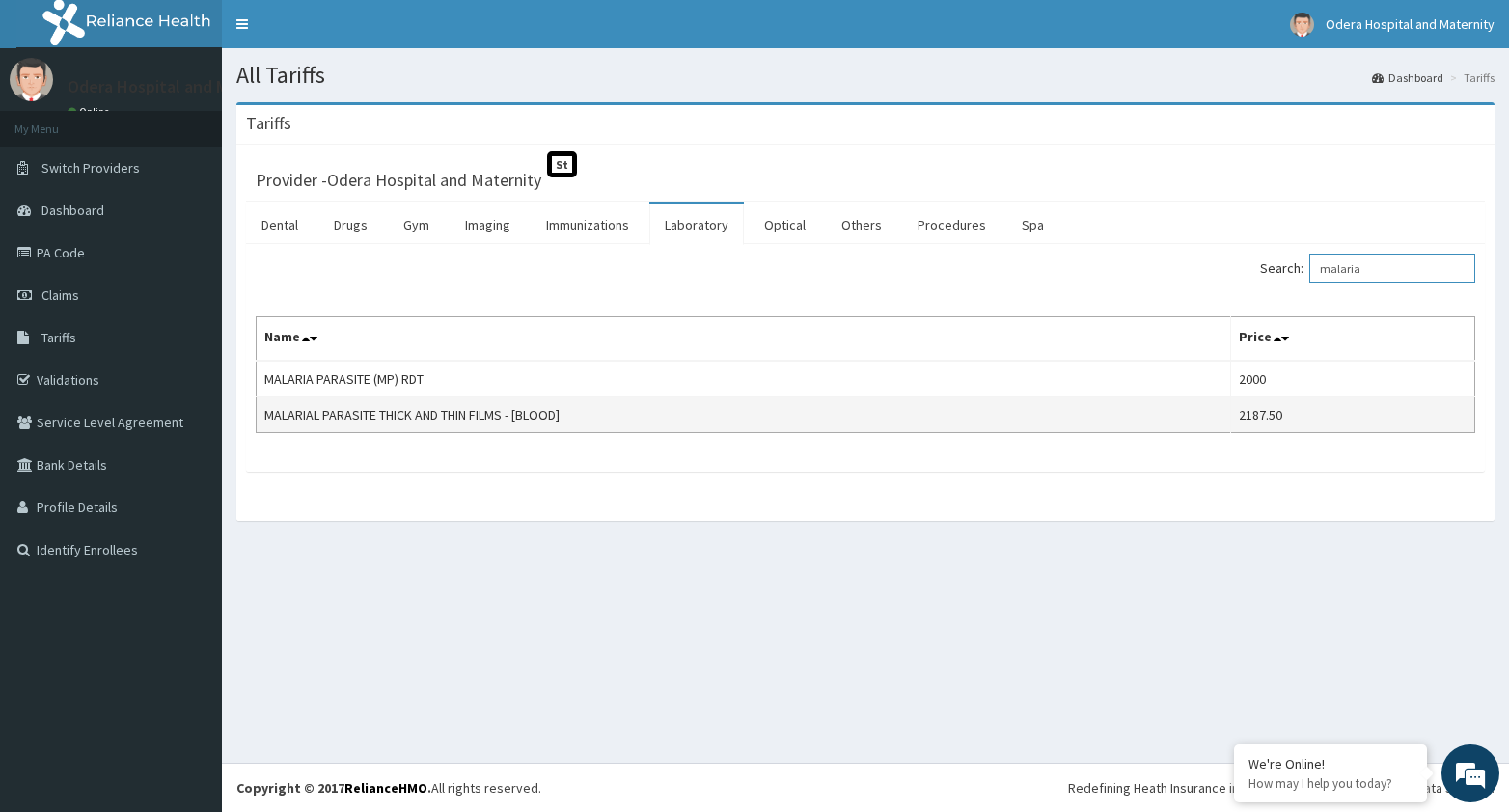 type on "malaria" 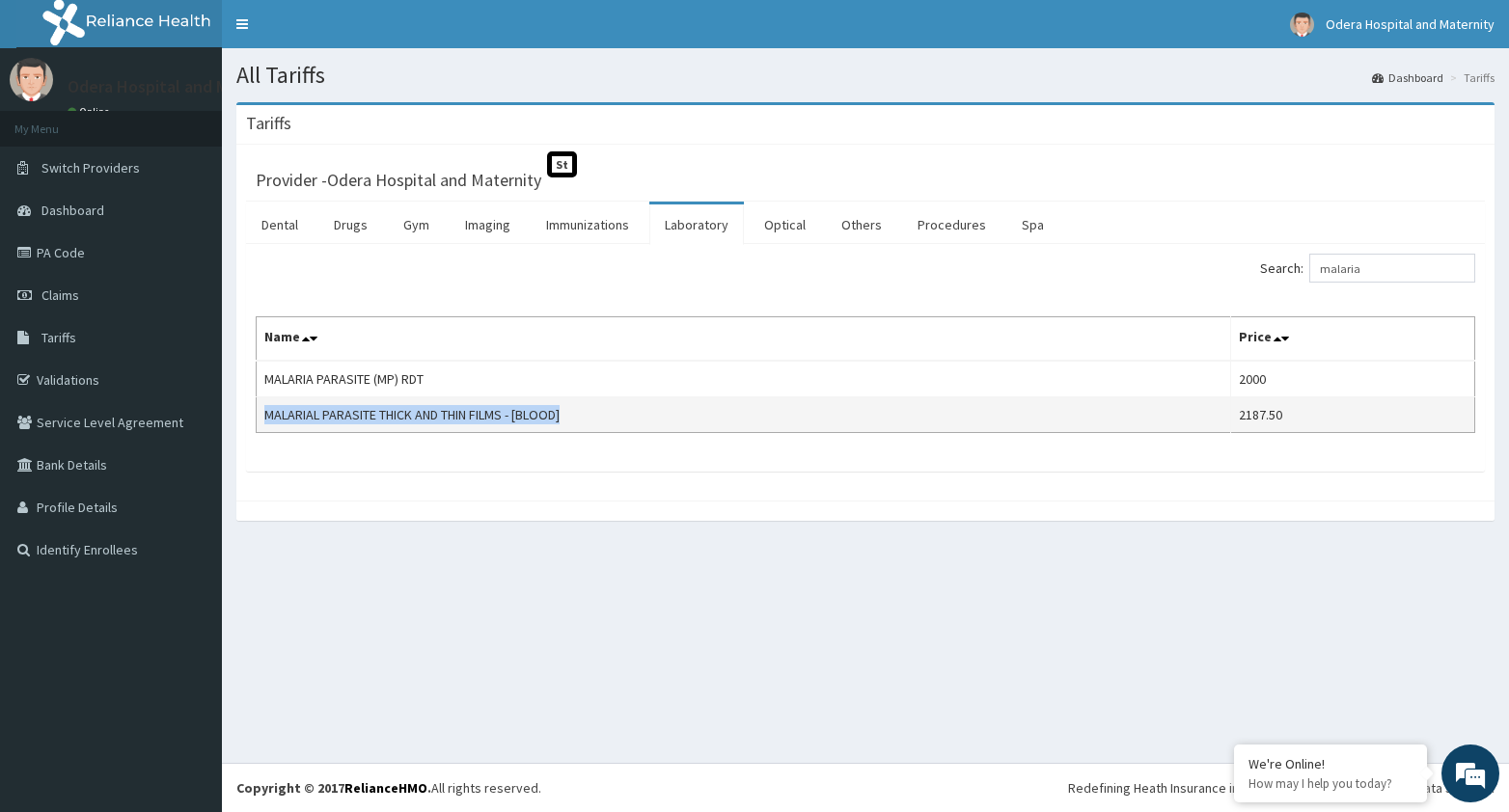 drag, startPoint x: 266, startPoint y: 412, endPoint x: 593, endPoint y: 406, distance: 327.055 